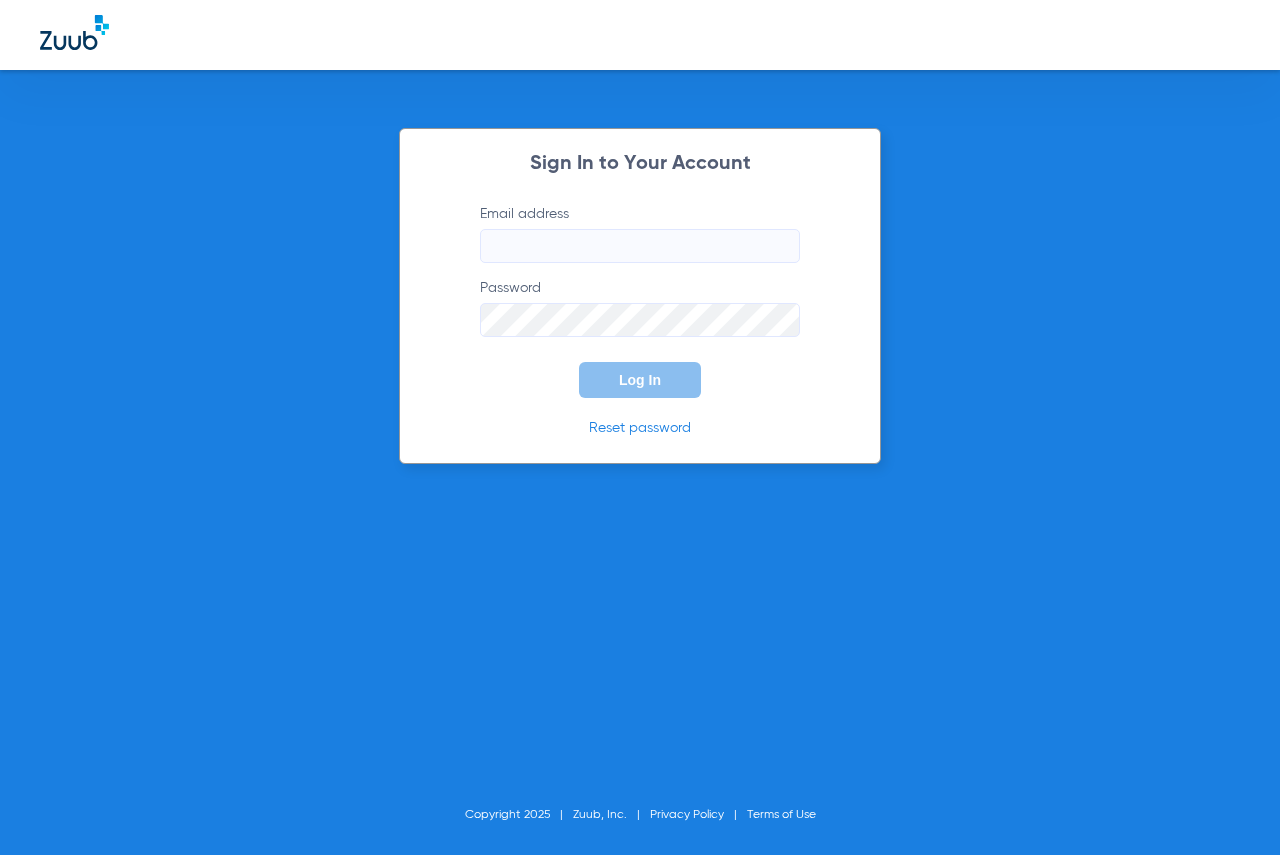 scroll, scrollTop: 0, scrollLeft: 0, axis: both 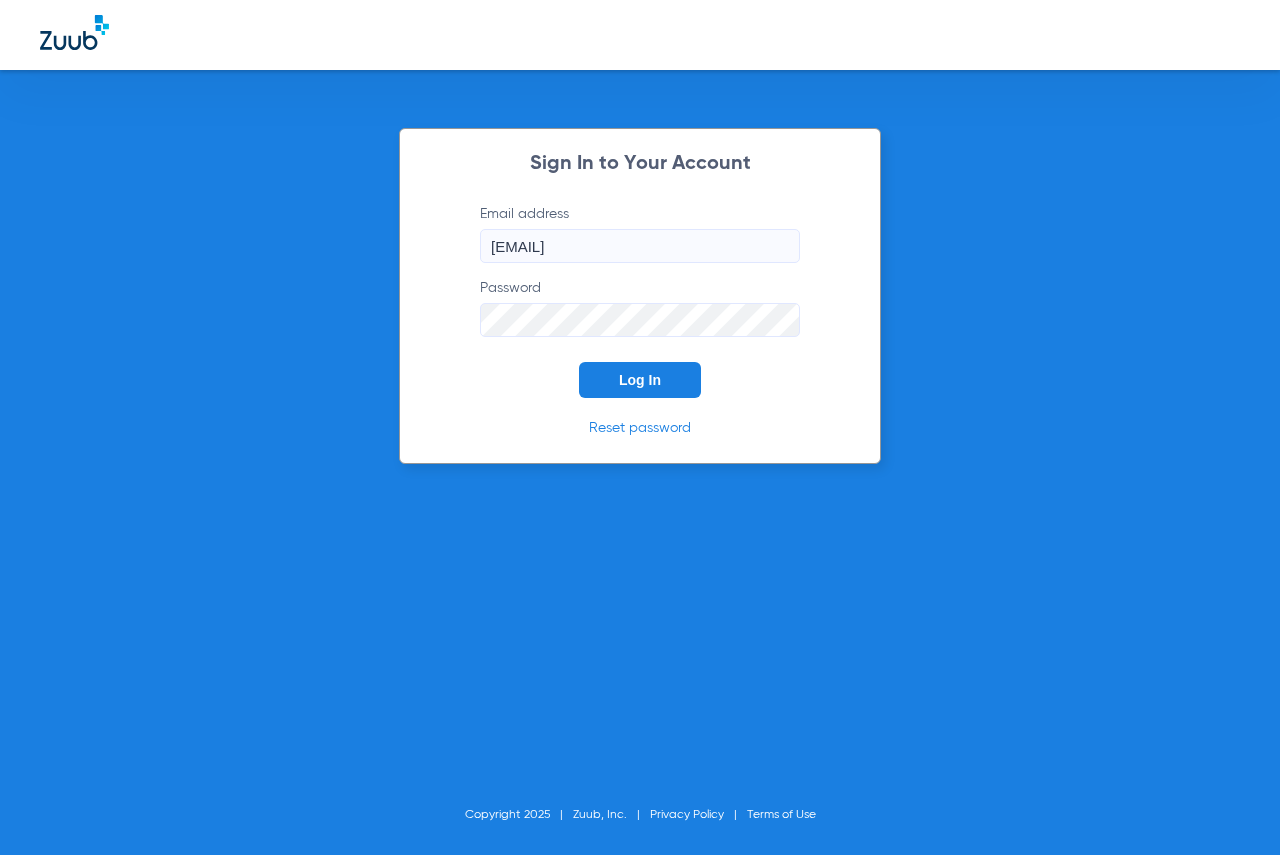 click on "Log In" 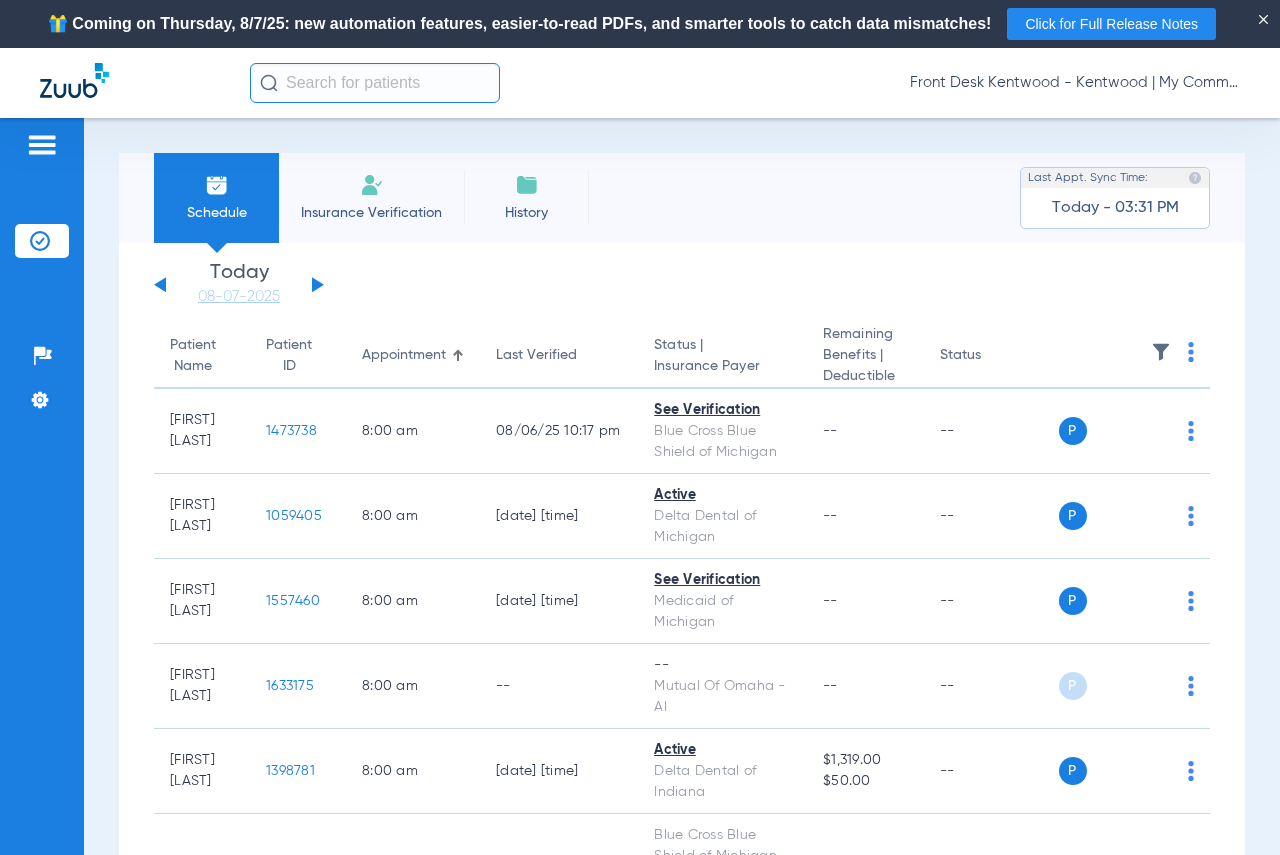 click 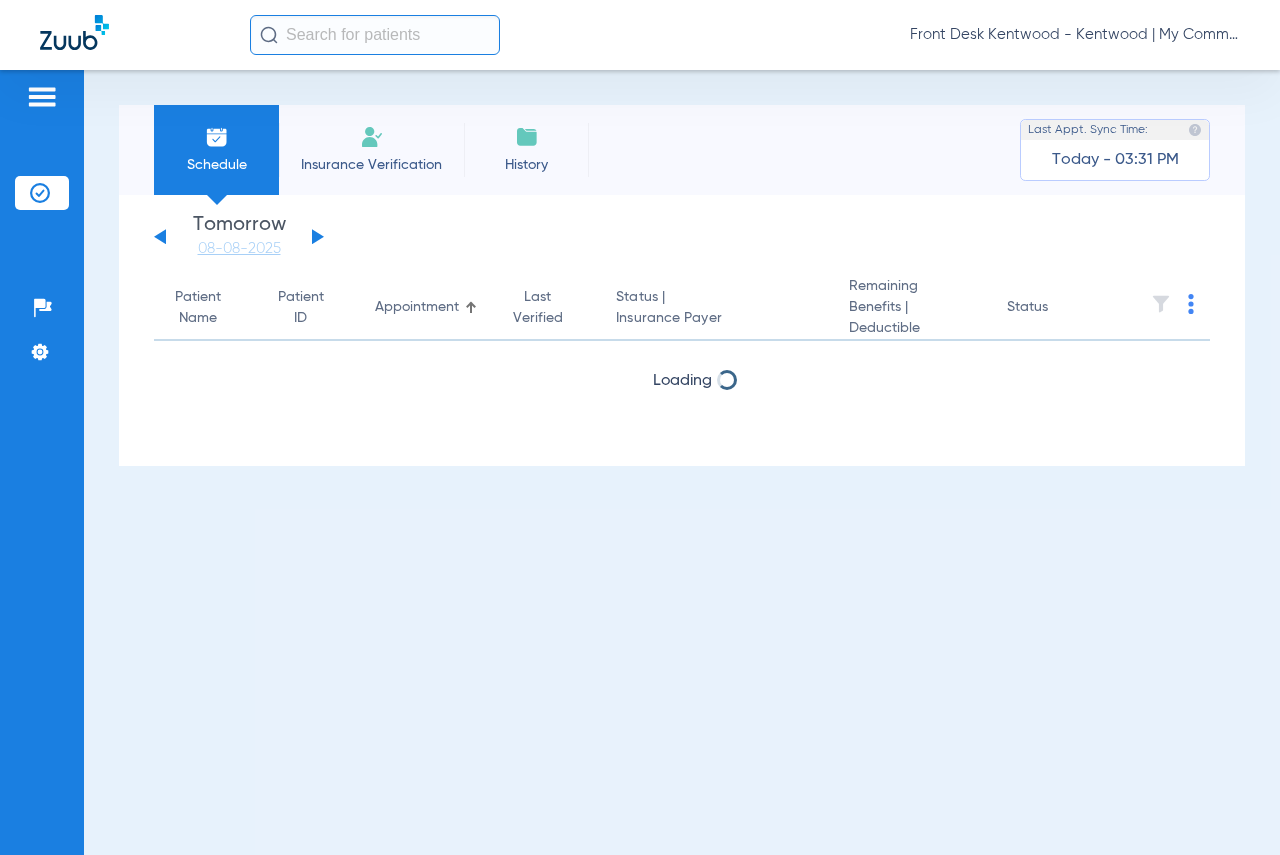 click on "Patient ID" 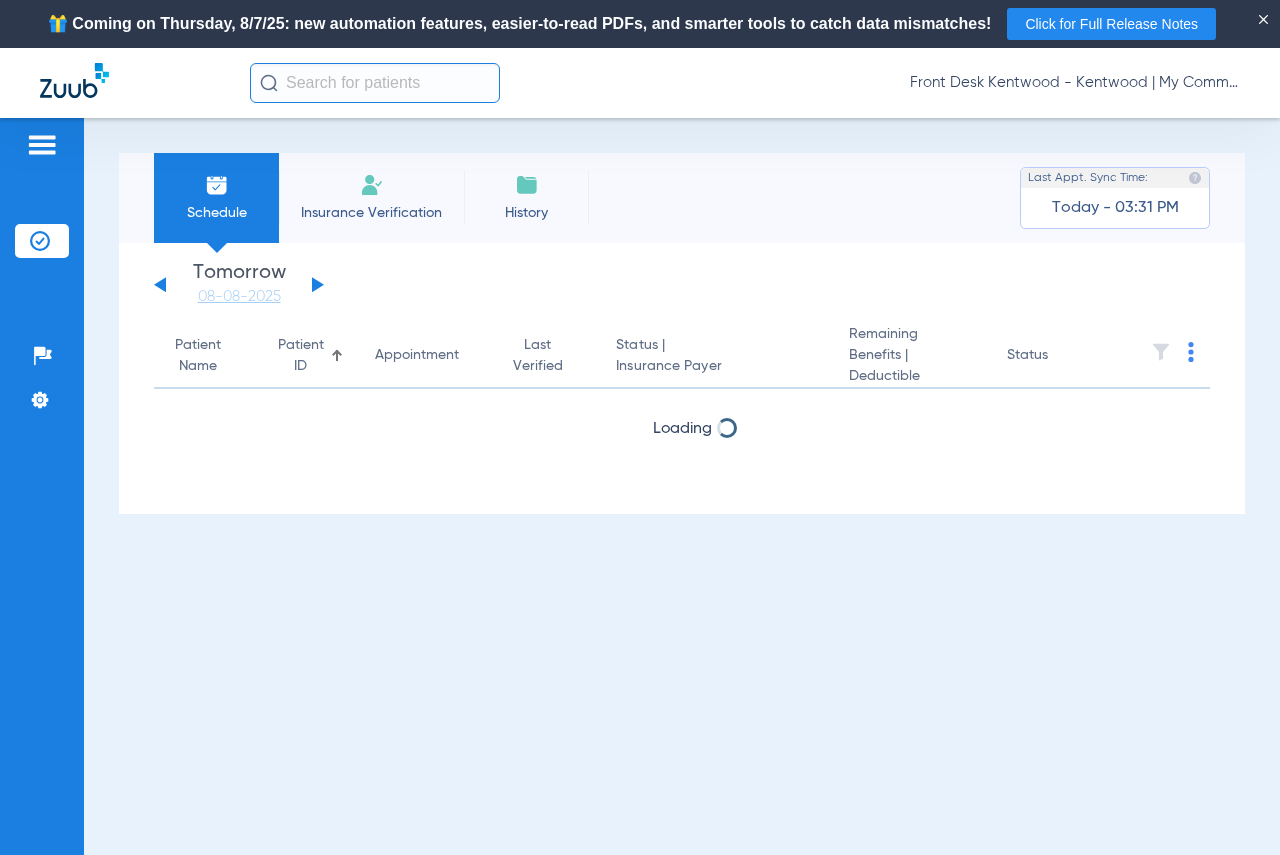 click on "Tuesday   06-03-2025   Wednesday   06-04-2025   Thursday   06-05-2025   Friday   06-06-2025   Saturday   06-07-2025   Sunday   06-08-2025   Monday   06-09-2025   Tuesday   06-10-2025   Wednesday   06-11-2025   Thursday   06-12-2025   Friday   06-13-2025   Saturday   06-14-2025   Sunday   06-15-2025   Monday   06-16-2025   Tuesday   06-17-2025   Wednesday   06-18-2025   Thursday   06-19-2025   Friday   06-20-2025   Saturday   06-21-2025   Sunday   06-22-2025   Monday   06-23-2025   Tuesday   06-24-2025   Wednesday   06-25-2025   Thursday   06-26-2025   Friday   06-27-2025   Saturday   06-28-2025   Sunday   06-29-2025   Monday   06-30-2025   Tuesday   07-01-2025   Wednesday   07-02-2025   Thursday   07-03-2025   Friday   07-04-2025   Saturday   07-05-2025   Sunday   07-06-2025   Monday   07-07-2025   Tuesday   07-08-2025   Wednesday   07-09-2025   Thursday   07-10-2025   Friday   07-11-2025   Saturday   07-12-2025   Sunday   07-13-2025   Monday   07-14-2025   Tuesday   07-15-2025   Wednesday   07-16-2025" 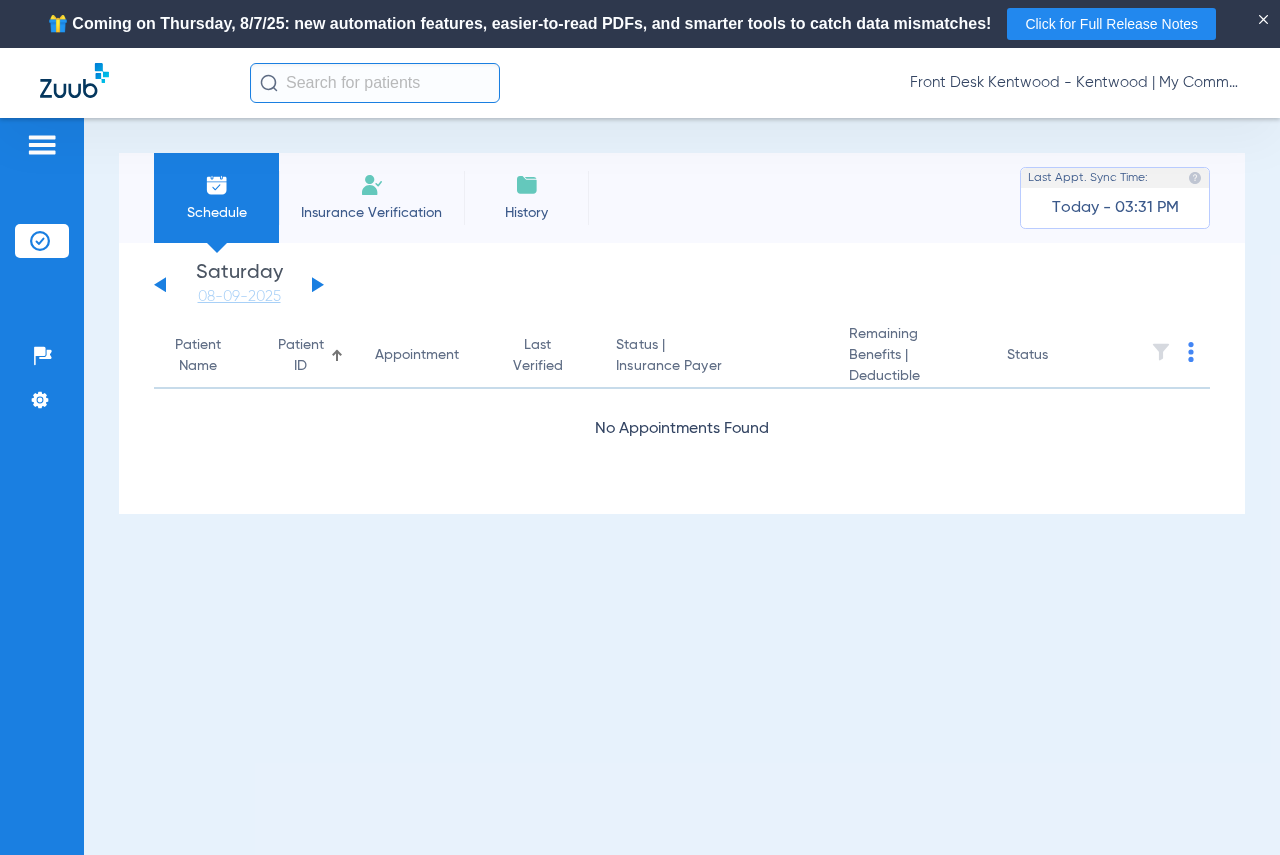 click 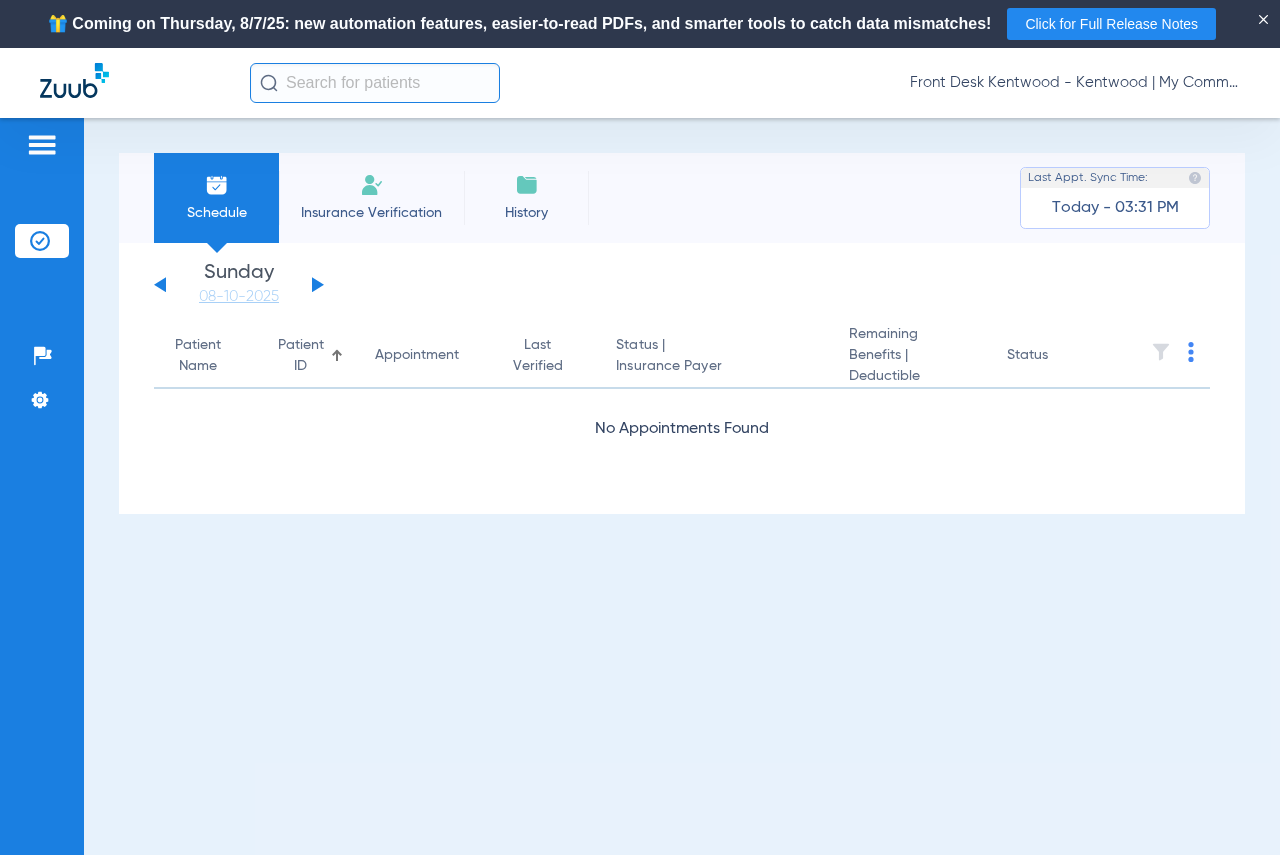 click 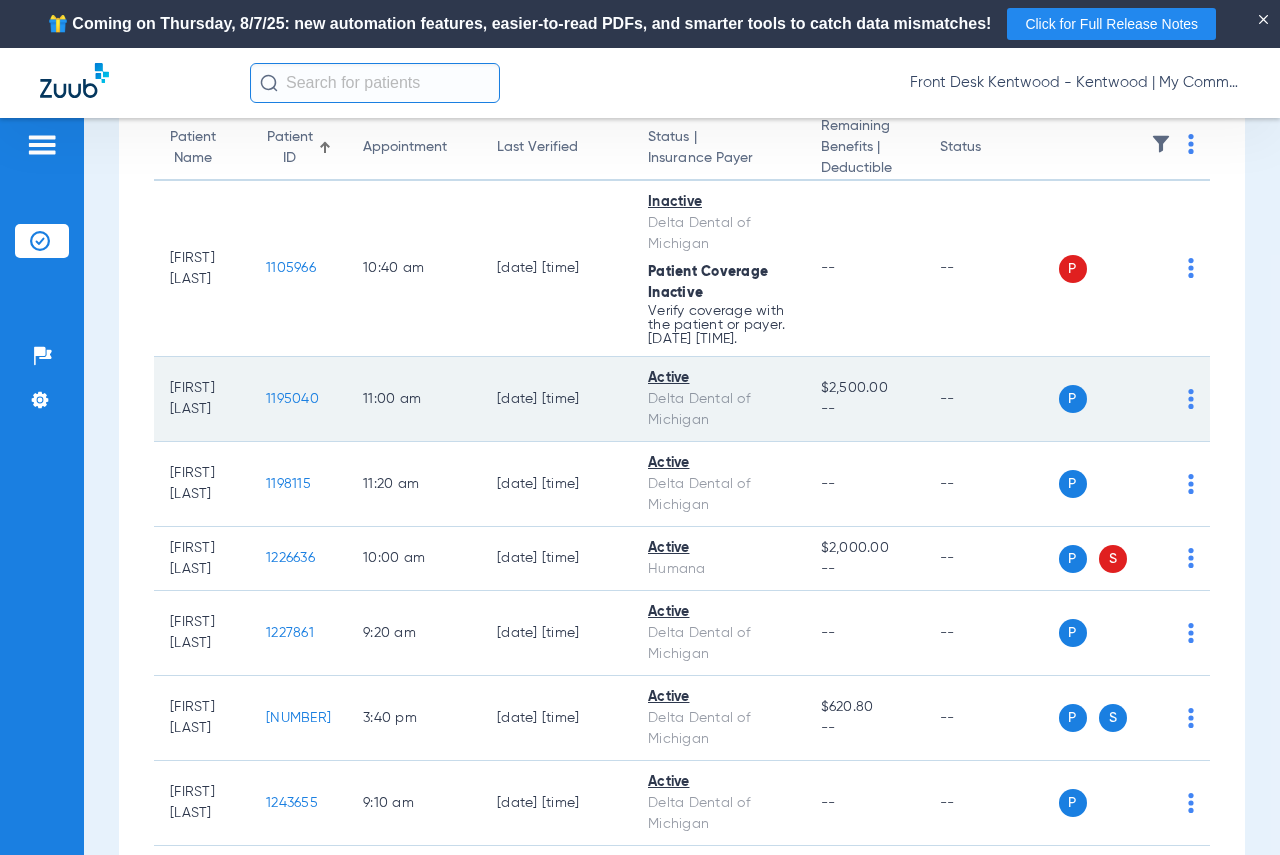 scroll, scrollTop: 0, scrollLeft: 0, axis: both 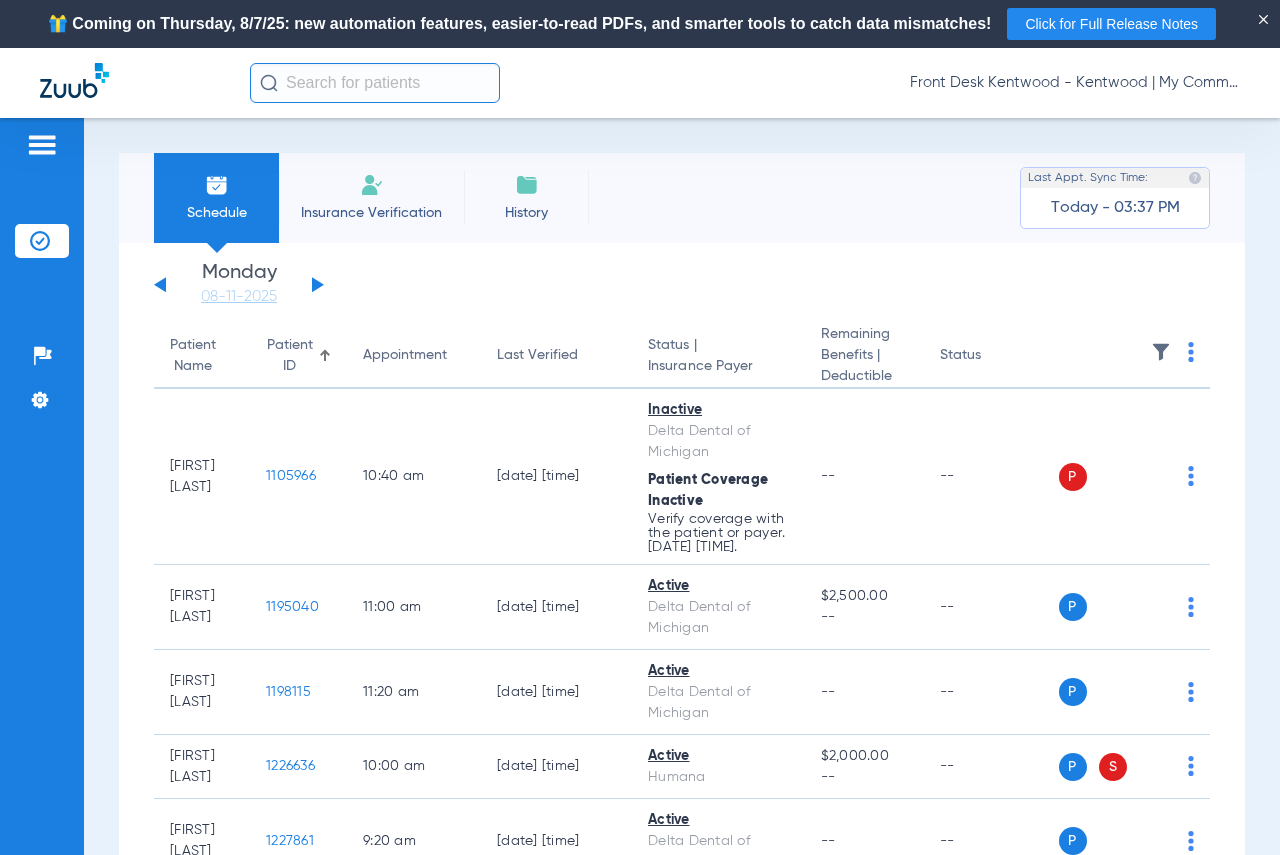 click 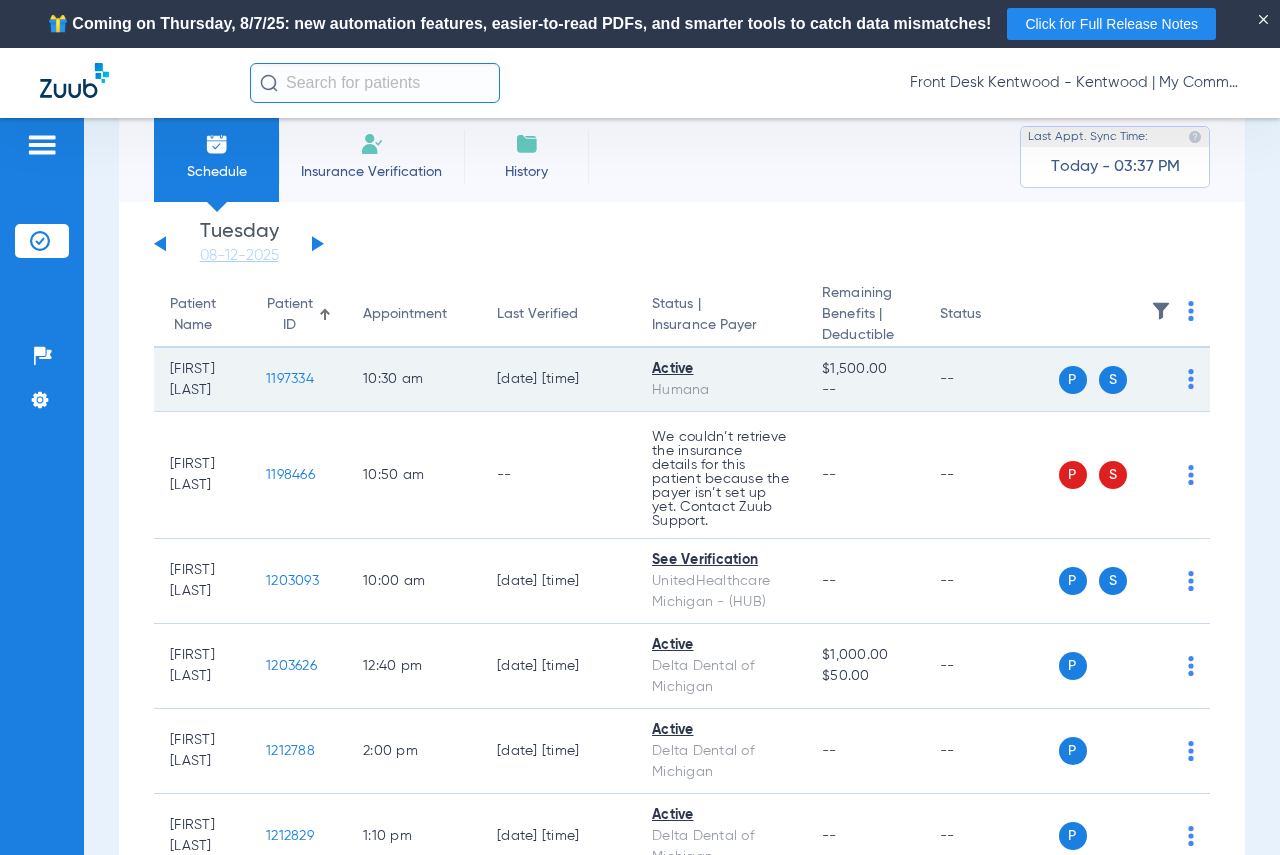 scroll, scrollTop: 0, scrollLeft: 0, axis: both 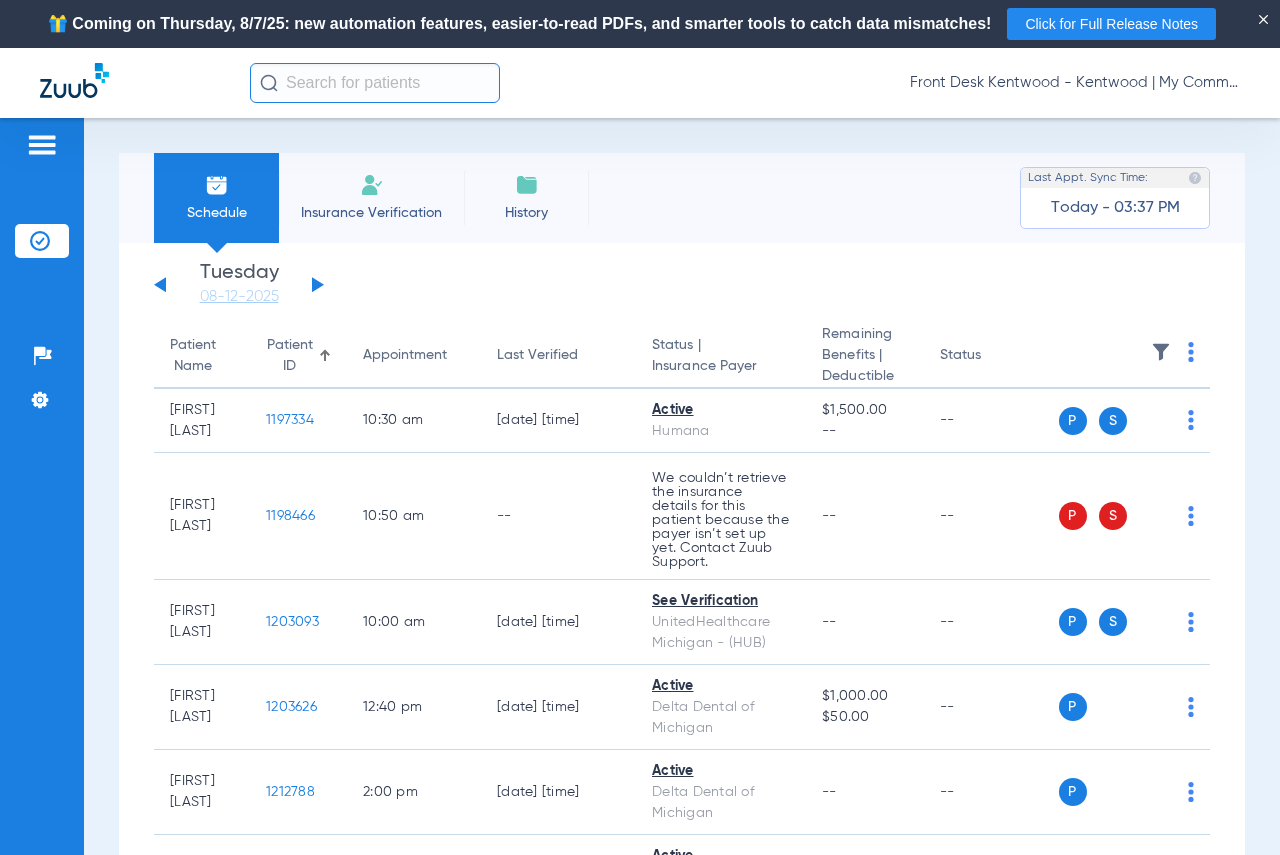 click 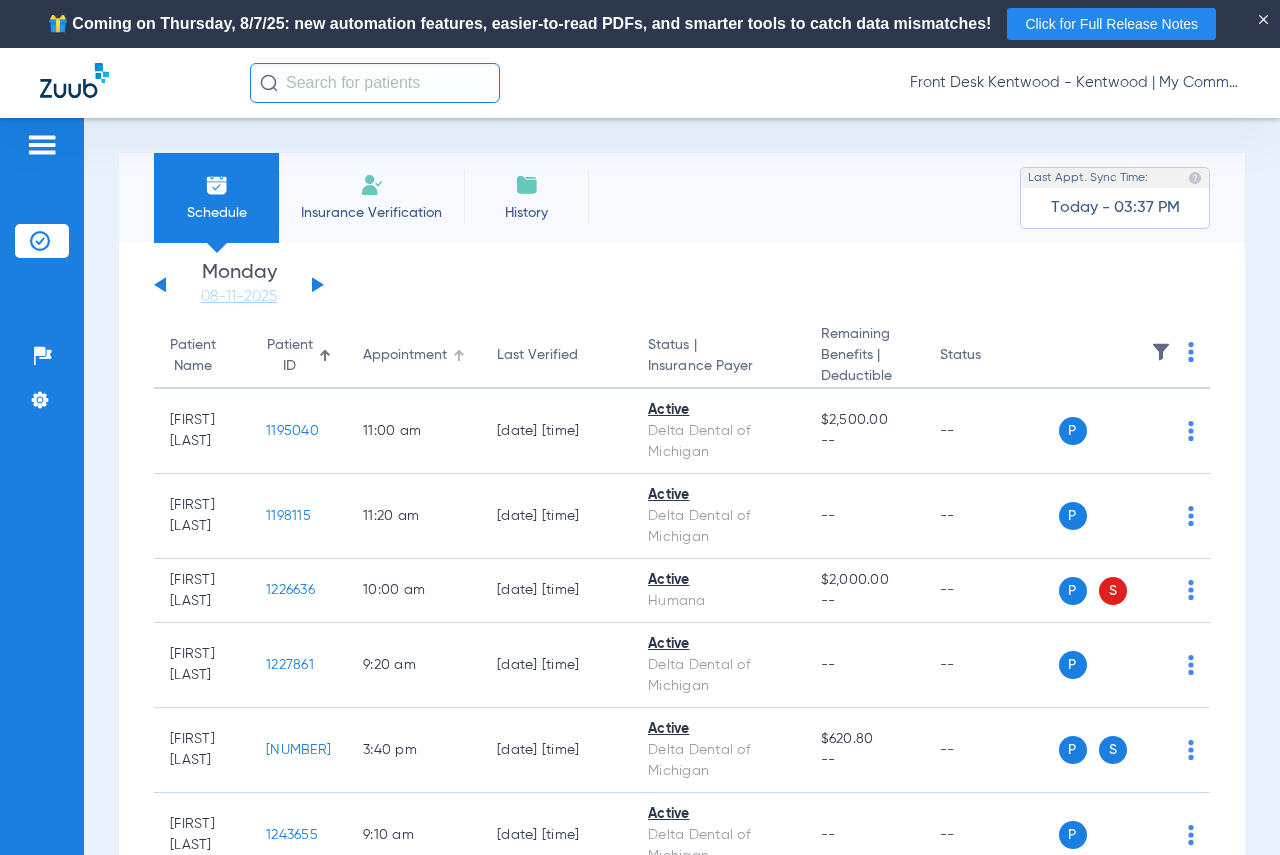 click on "Appointment" 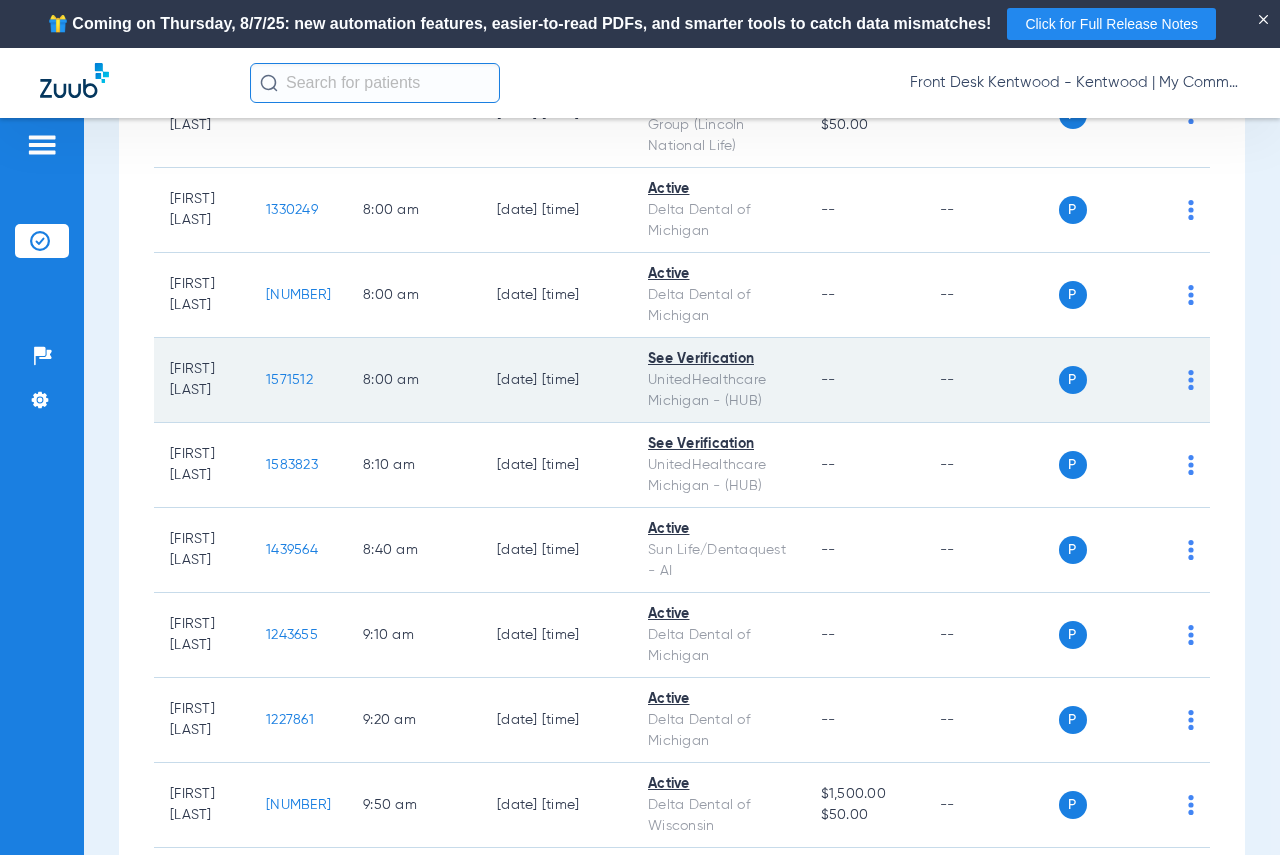 scroll, scrollTop: 300, scrollLeft: 0, axis: vertical 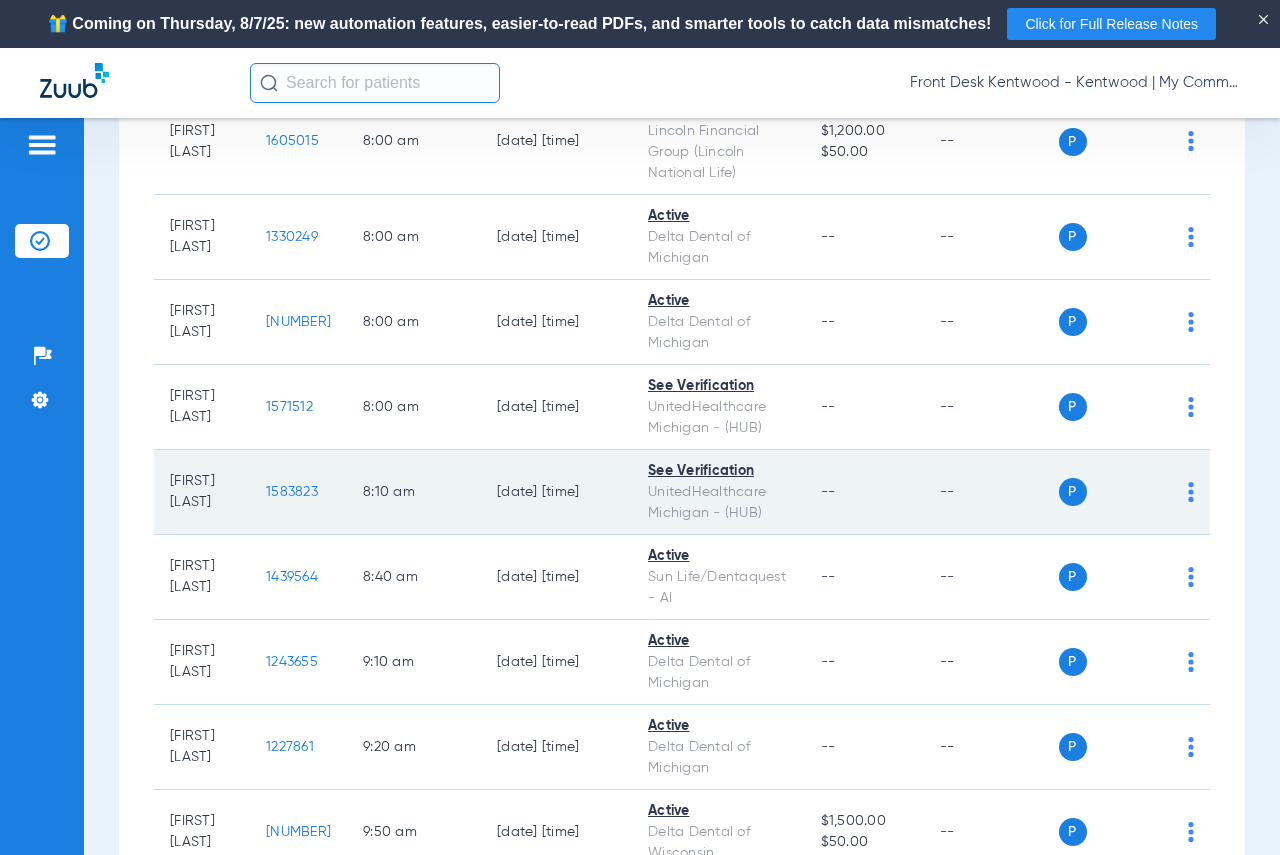 click on "1583823" 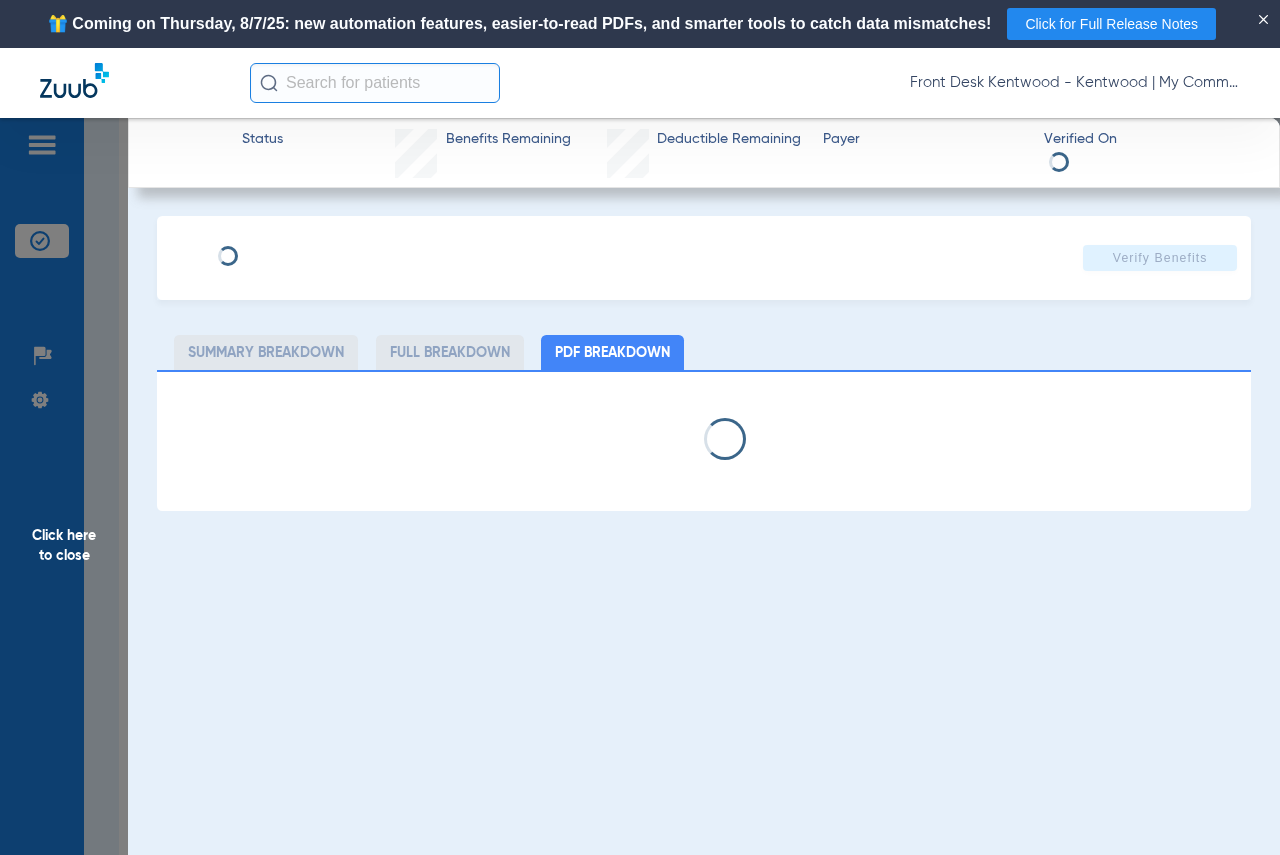 select on "page-width" 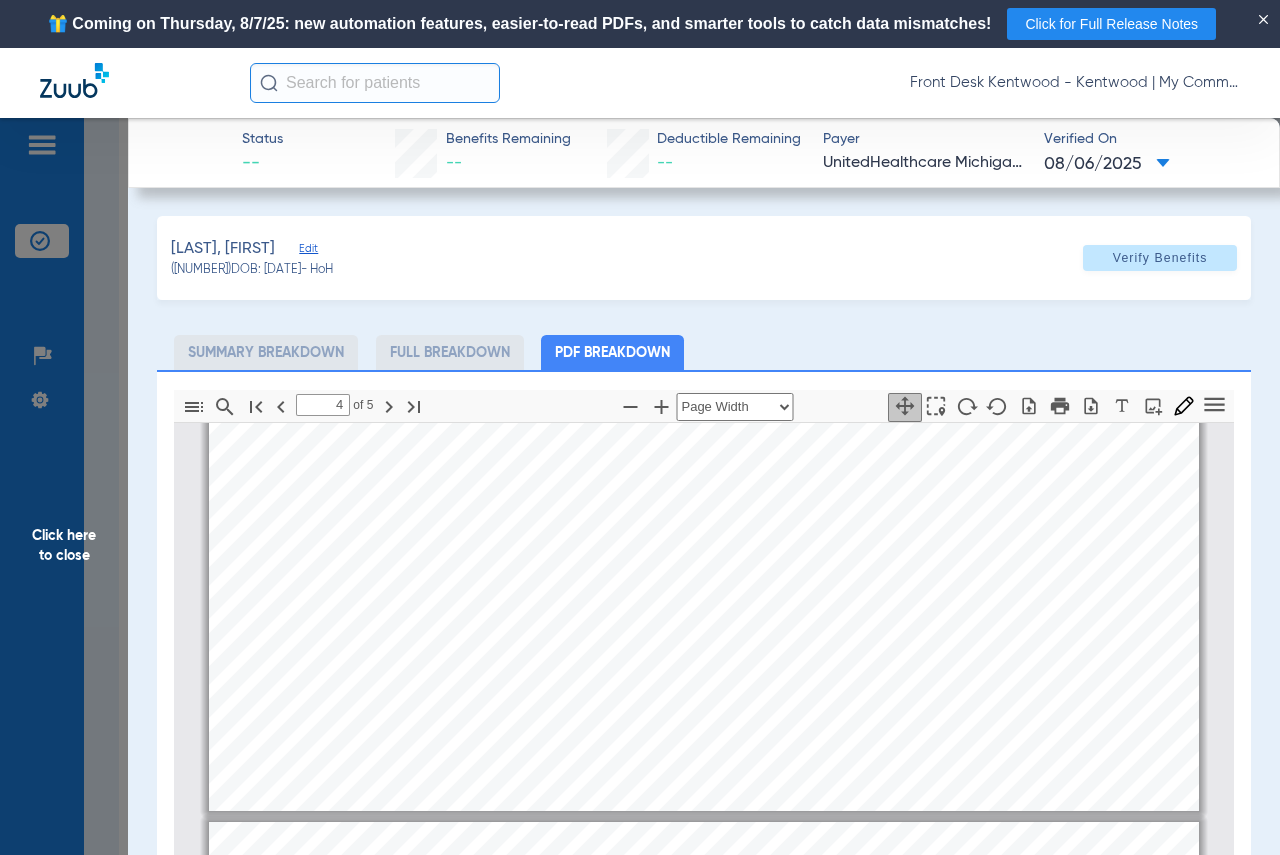 scroll, scrollTop: 4510, scrollLeft: 0, axis: vertical 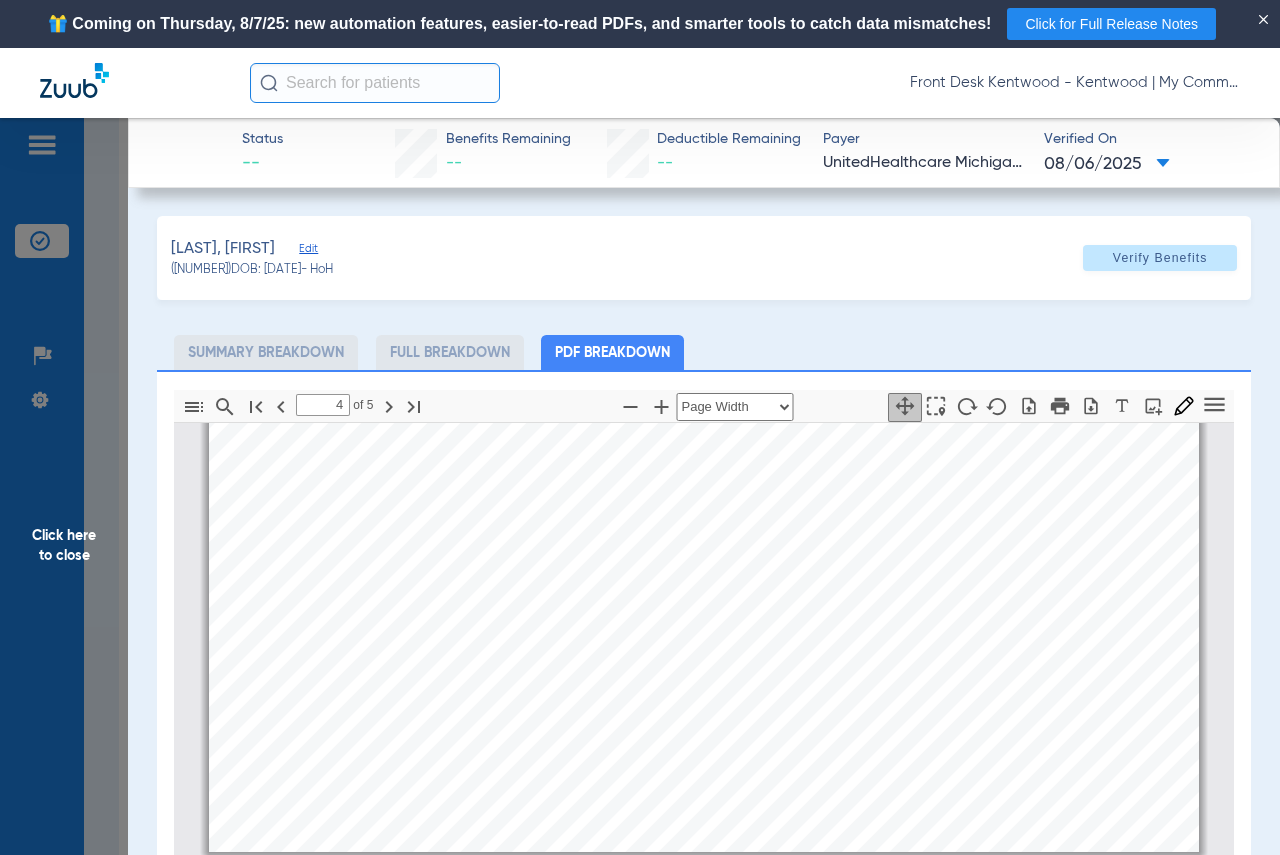 type on "5" 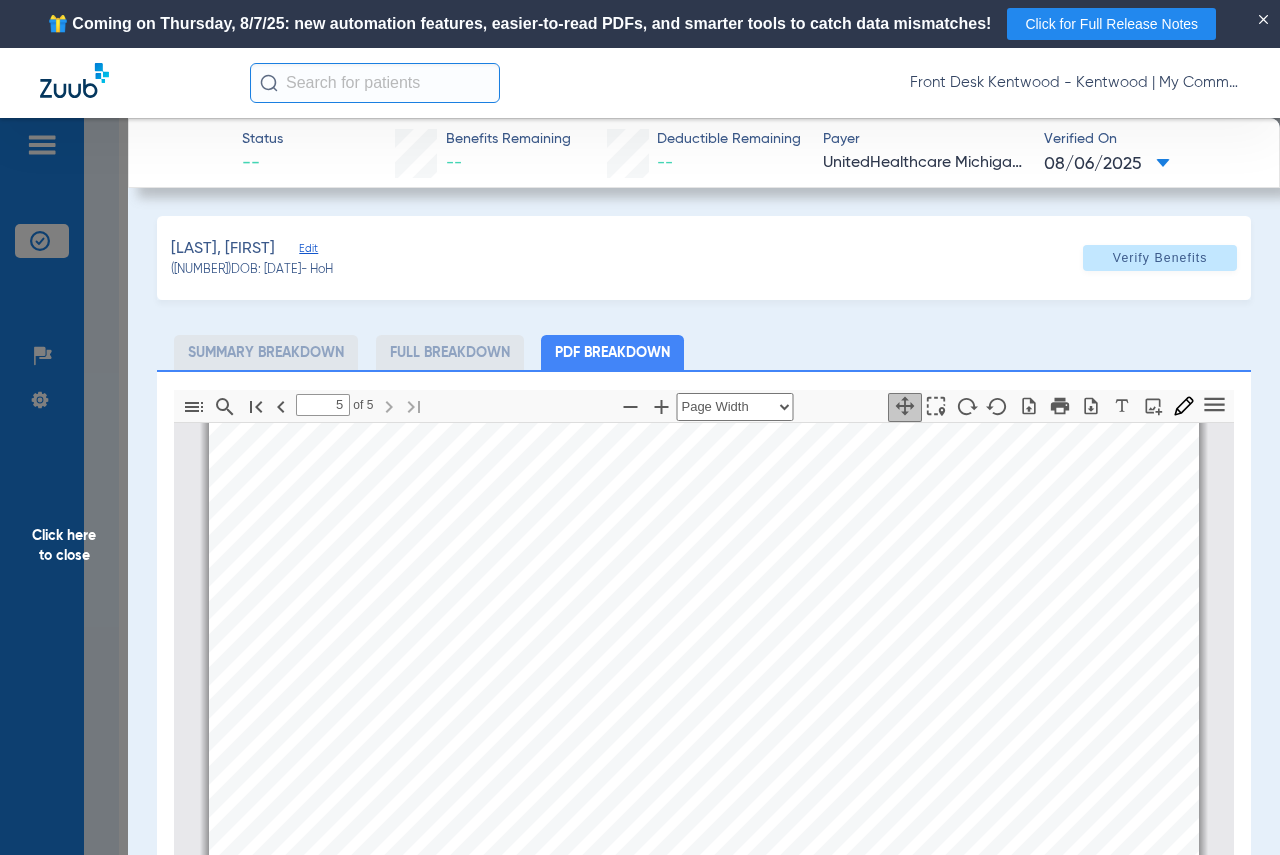 scroll, scrollTop: 6236, scrollLeft: 0, axis: vertical 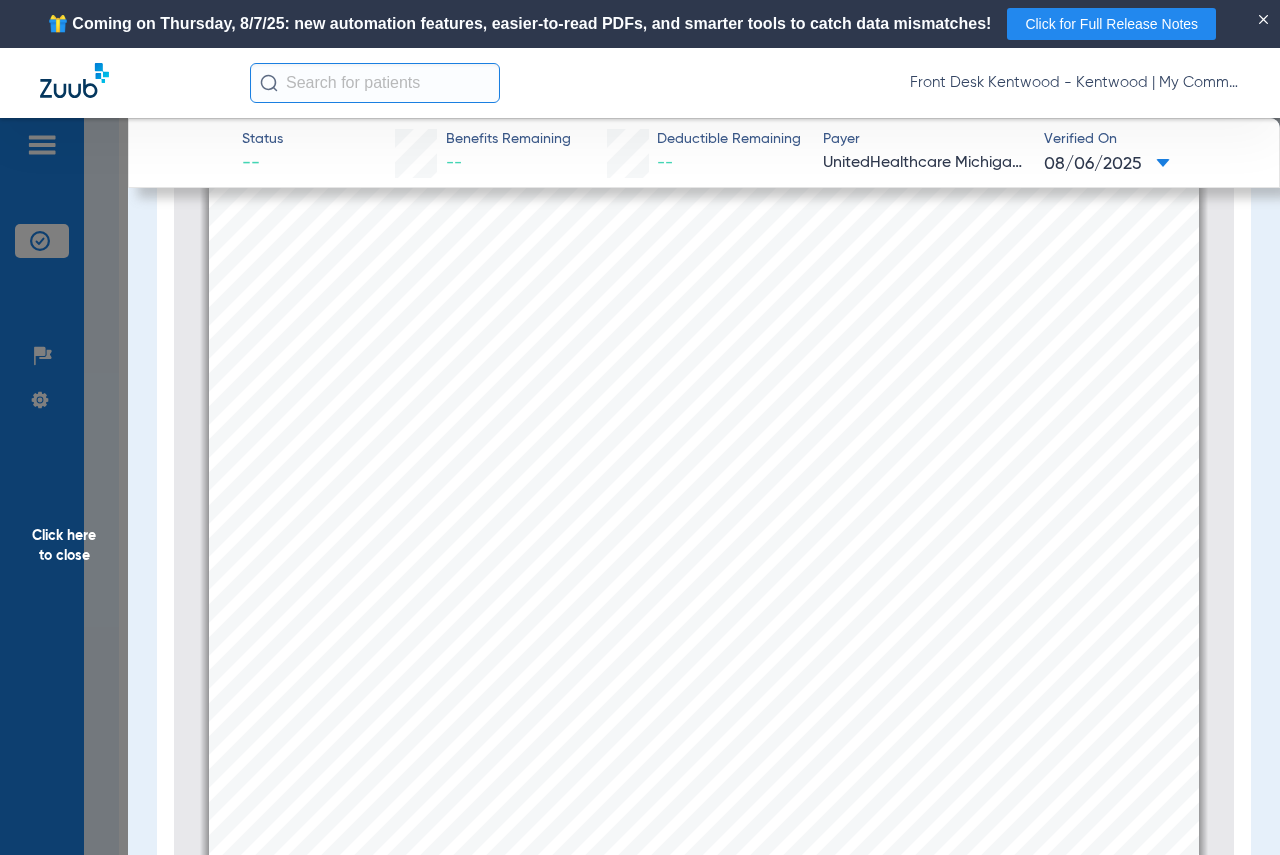 drag, startPoint x: 83, startPoint y: 544, endPoint x: 172, endPoint y: 537, distance: 89.27486 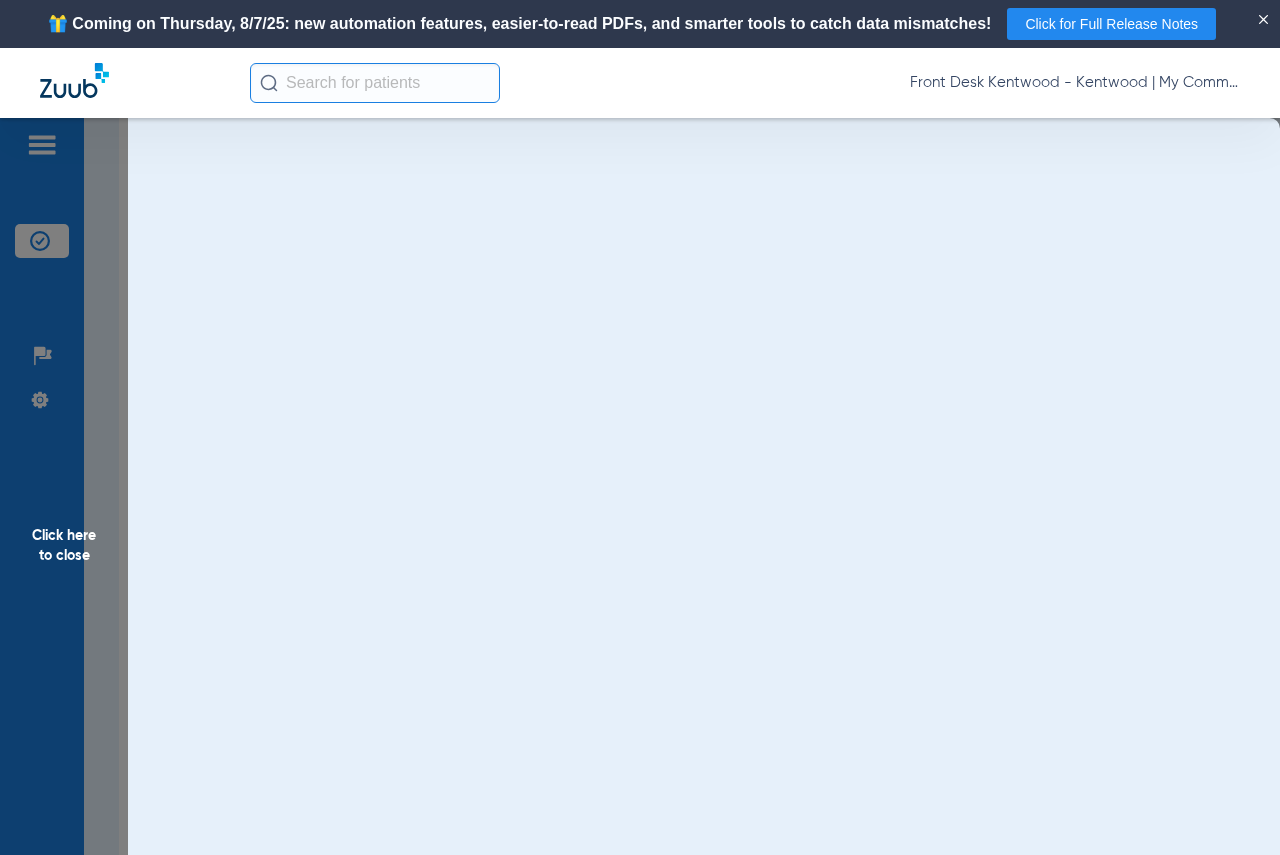 scroll, scrollTop: 0, scrollLeft: 0, axis: both 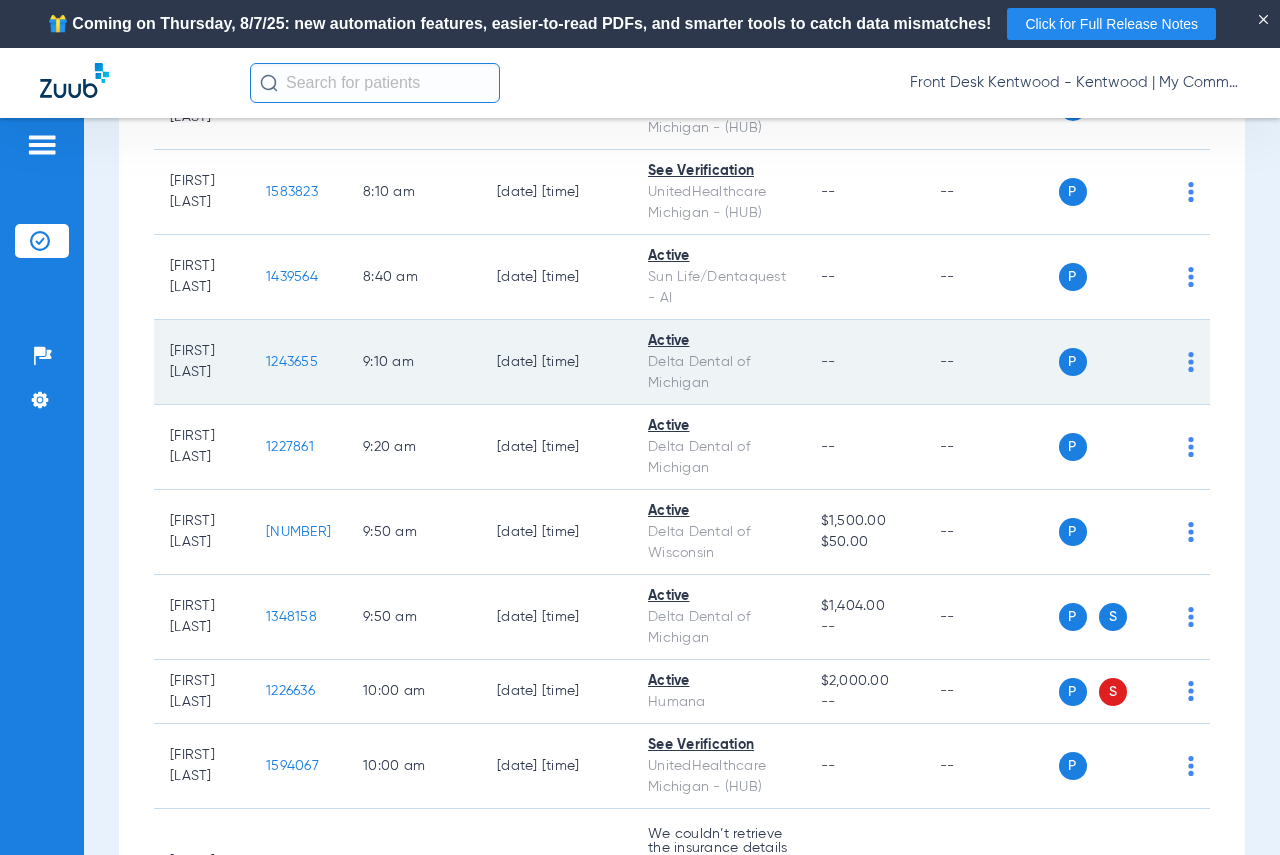 click on "1243655" 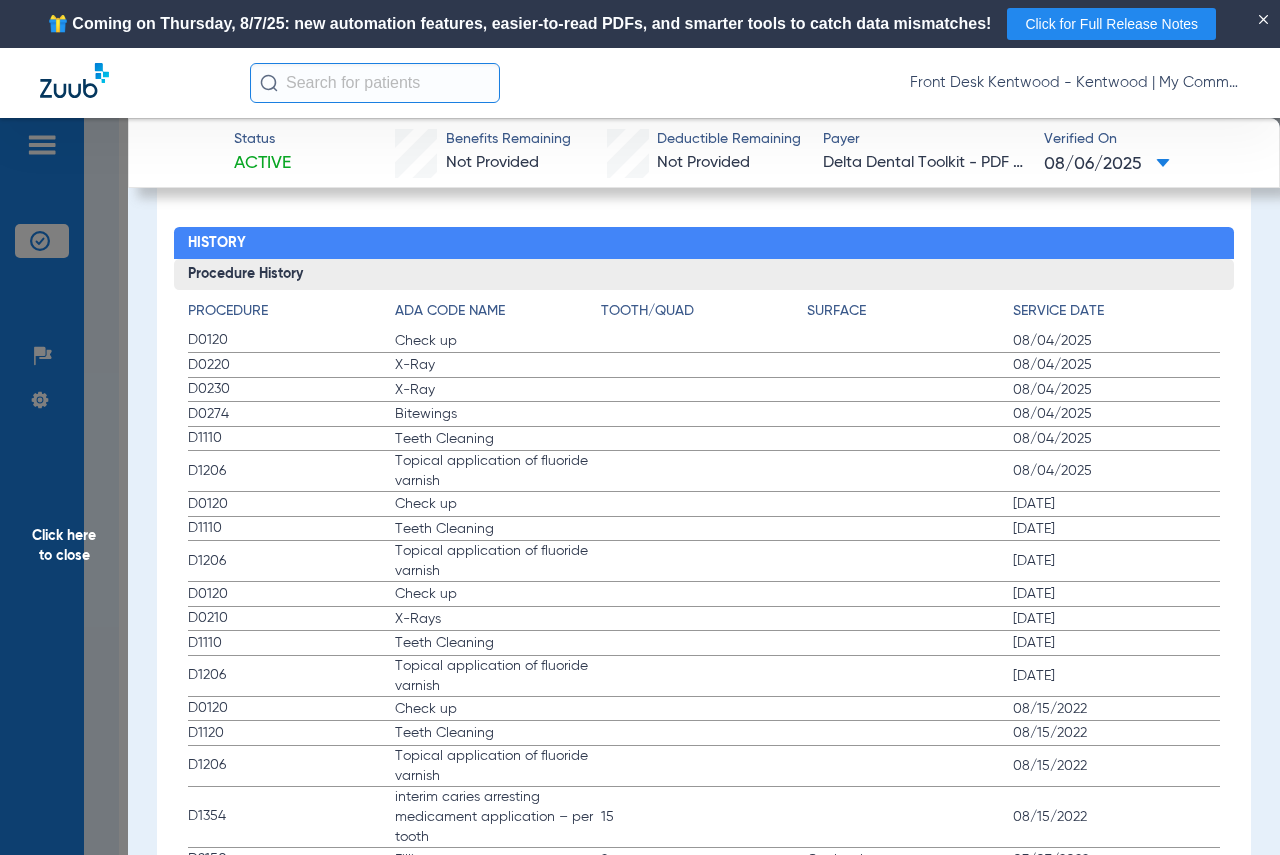 scroll, scrollTop: 2200, scrollLeft: 0, axis: vertical 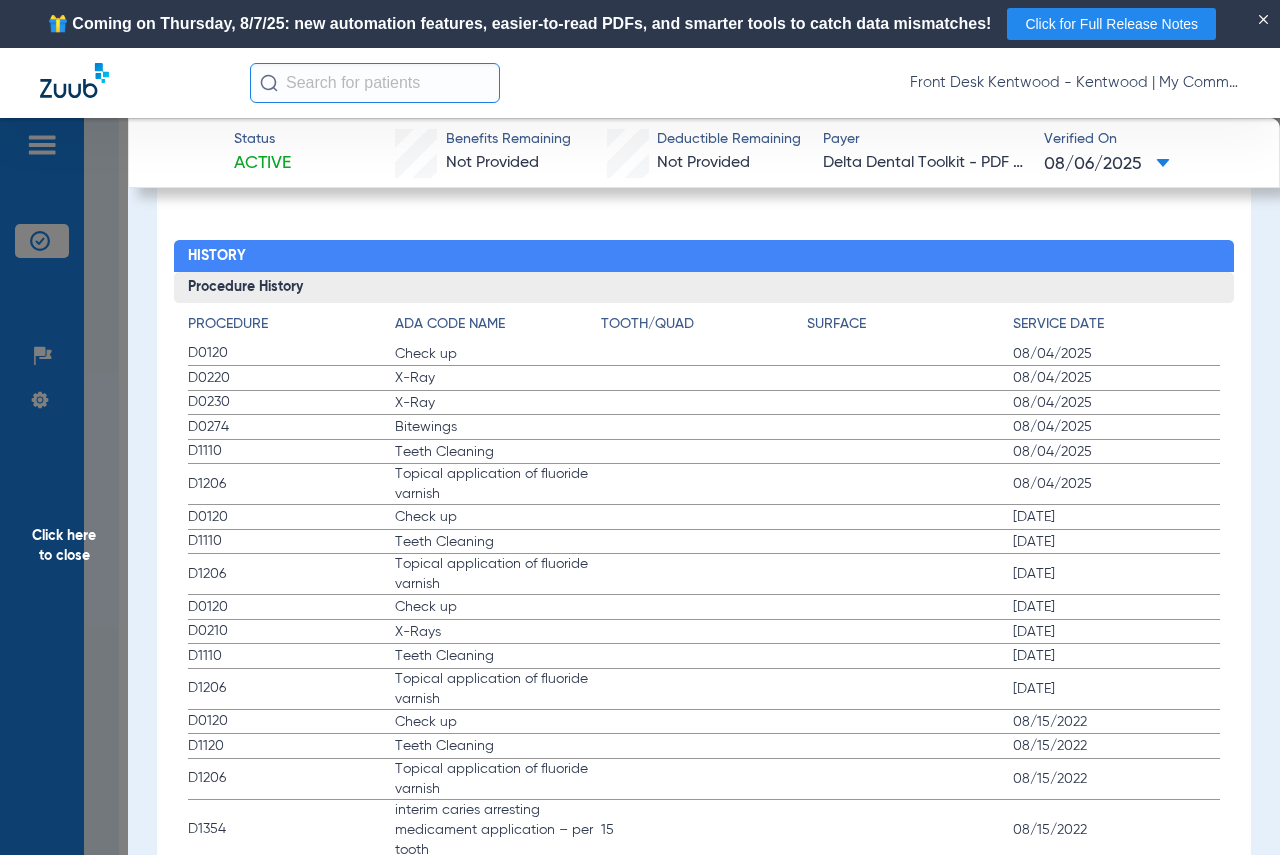 drag, startPoint x: 627, startPoint y: 520, endPoint x: 1101, endPoint y: 280, distance: 531.2965 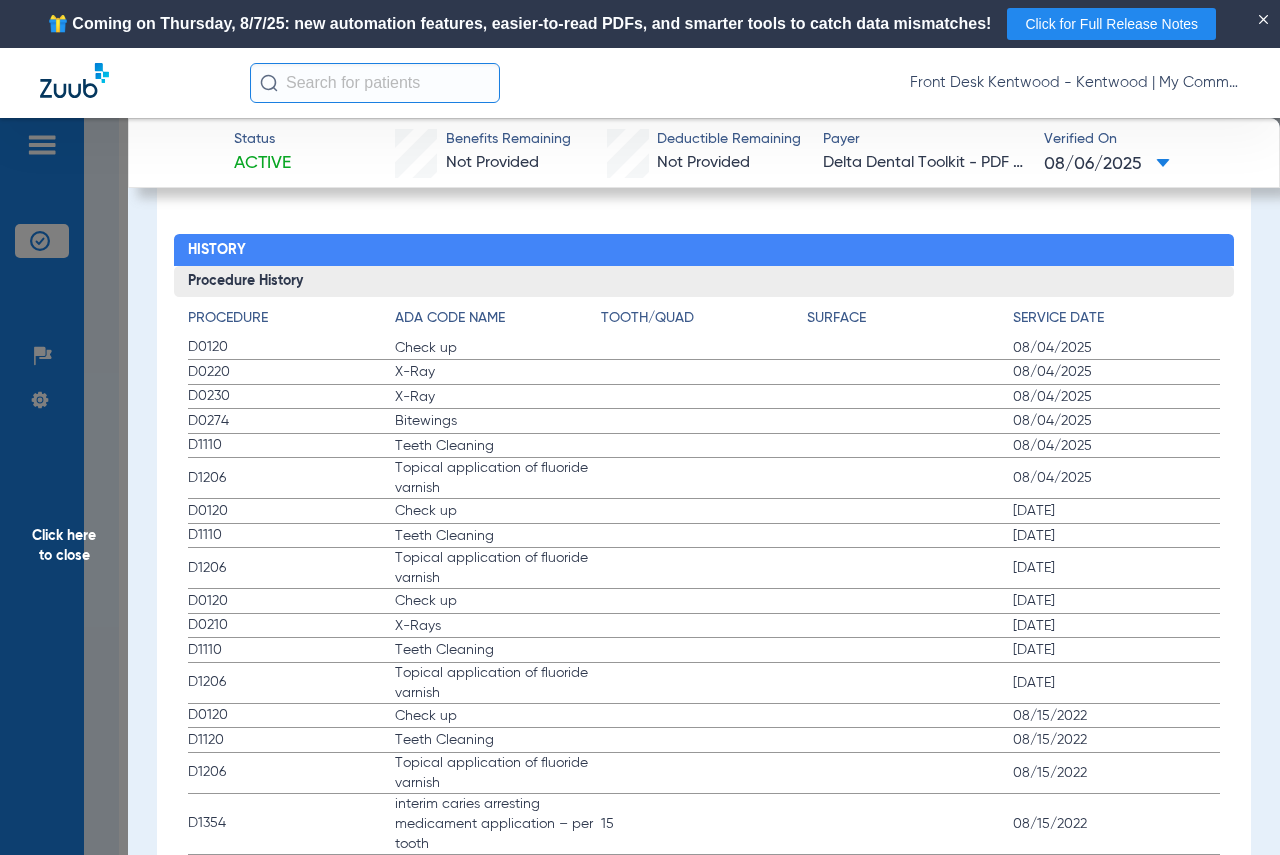 scroll, scrollTop: 2204, scrollLeft: 0, axis: vertical 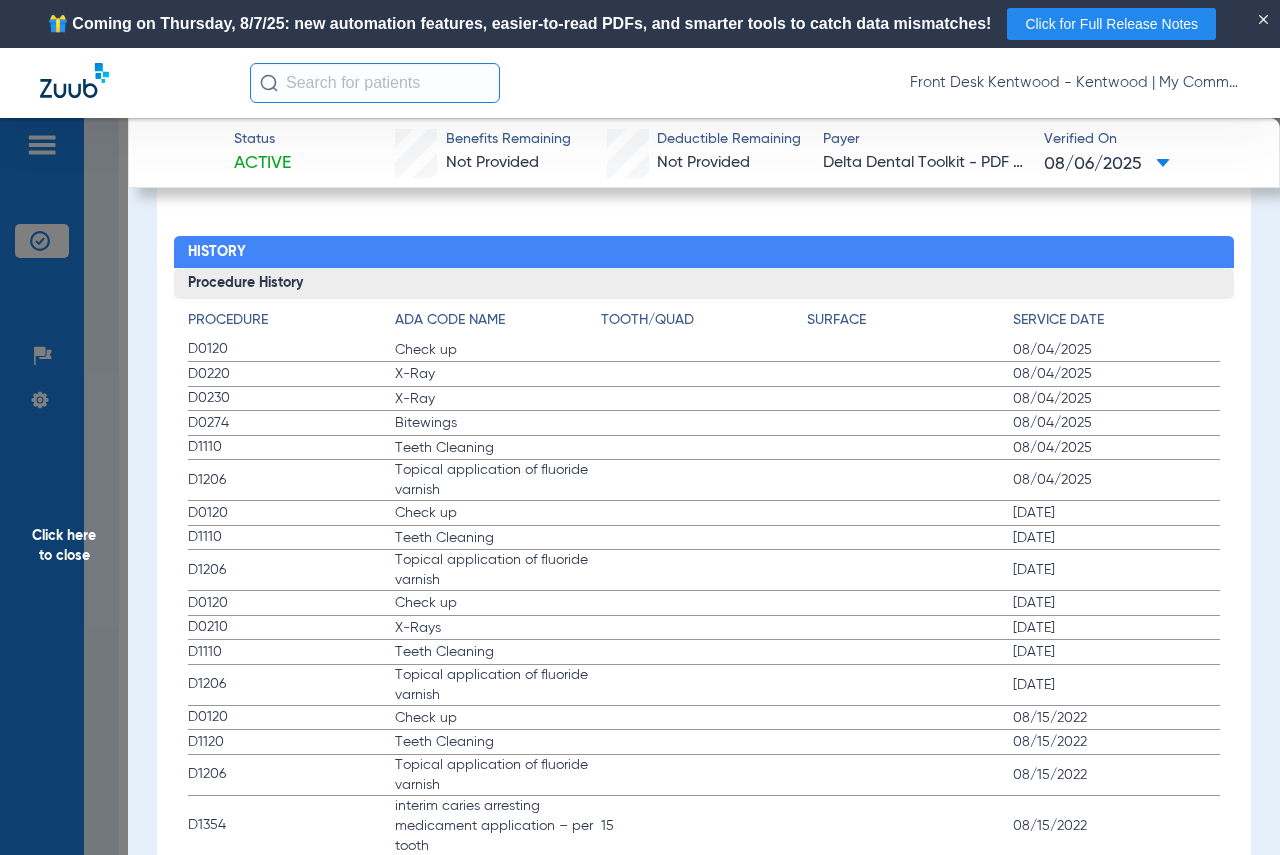 click on "Click here to close" 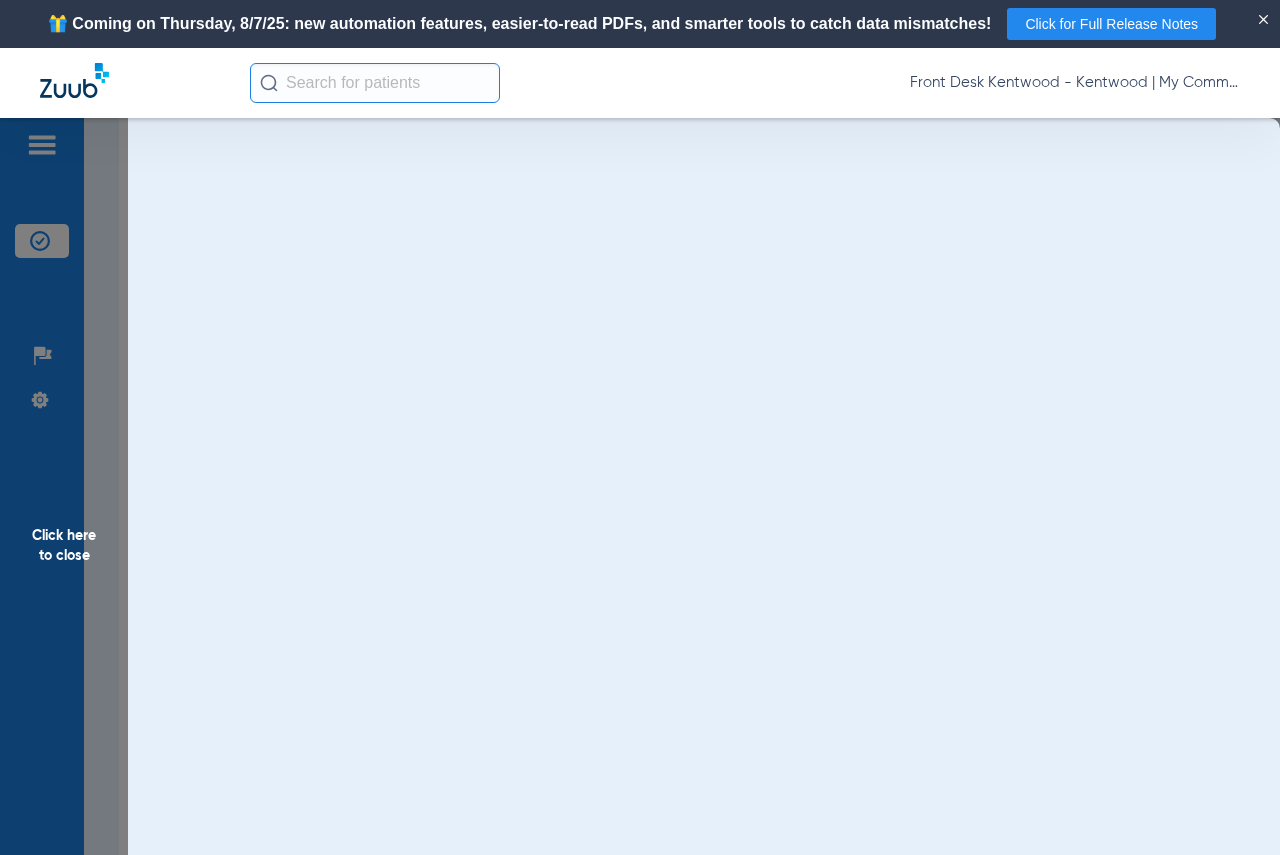 scroll, scrollTop: 0, scrollLeft: 0, axis: both 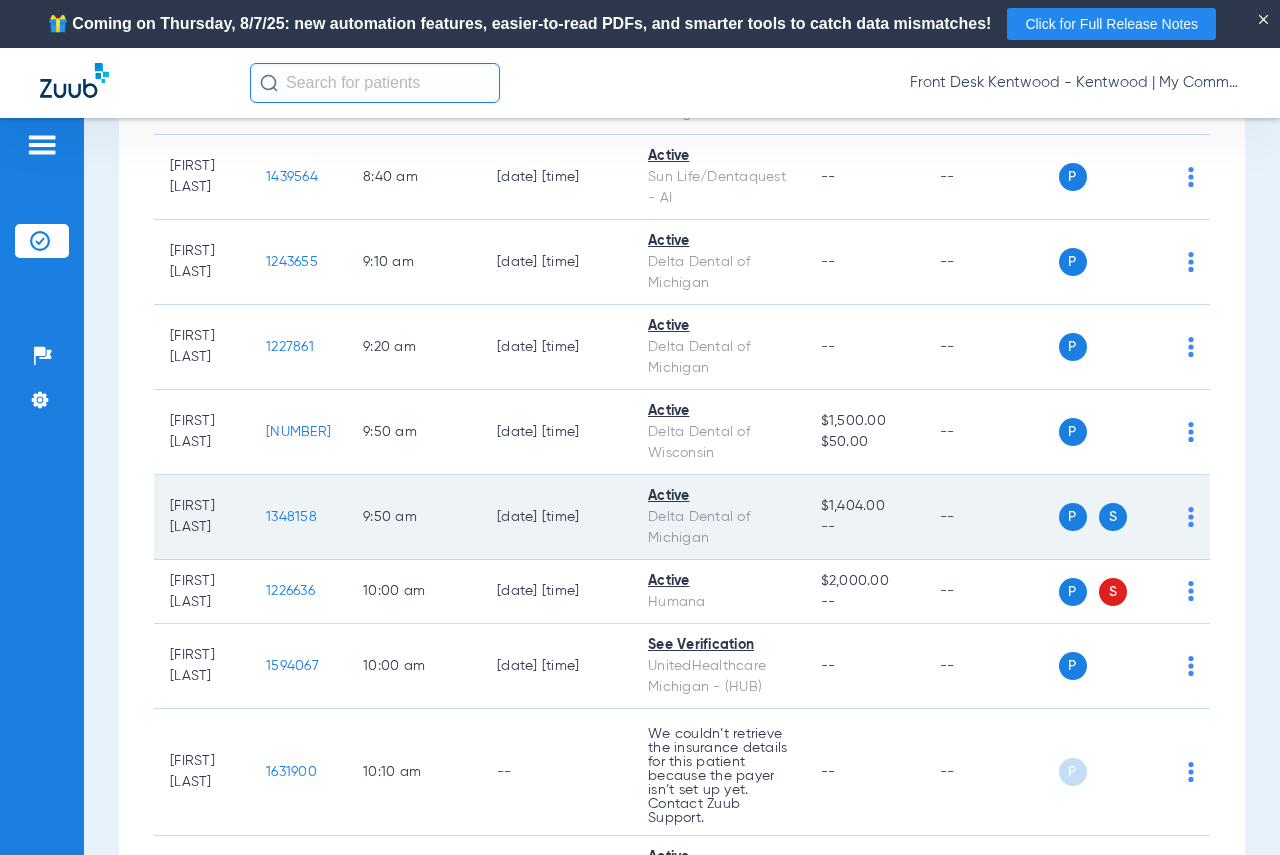 click on "1348158" 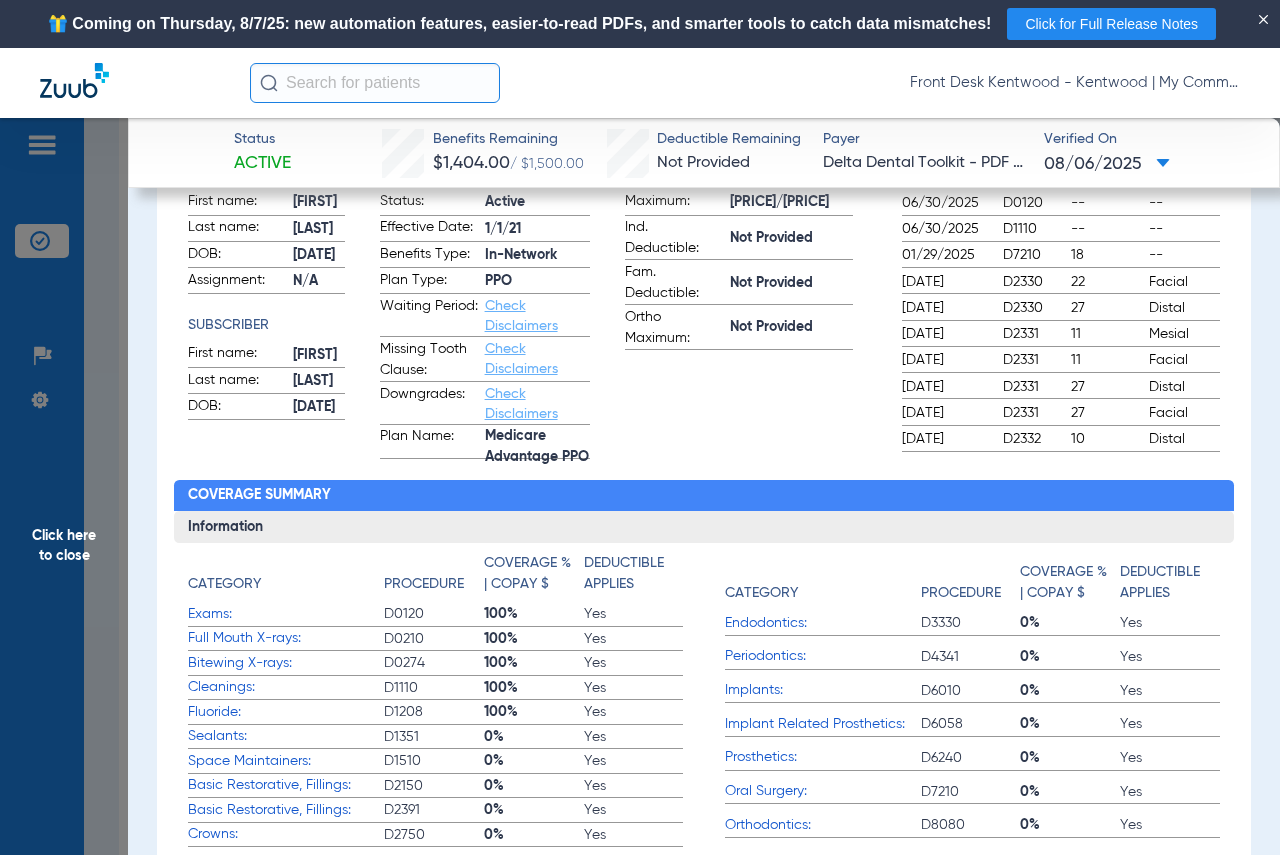 scroll, scrollTop: 0, scrollLeft: 0, axis: both 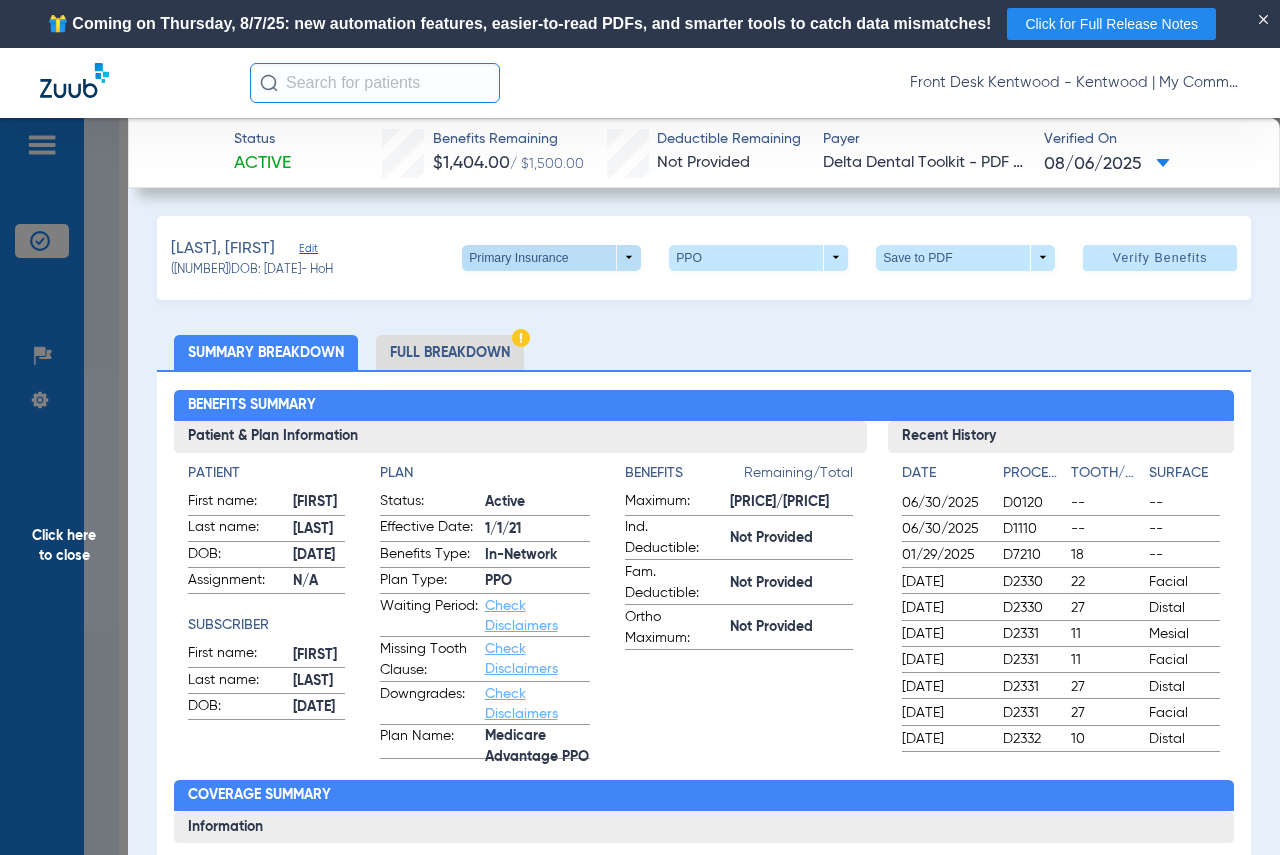 click 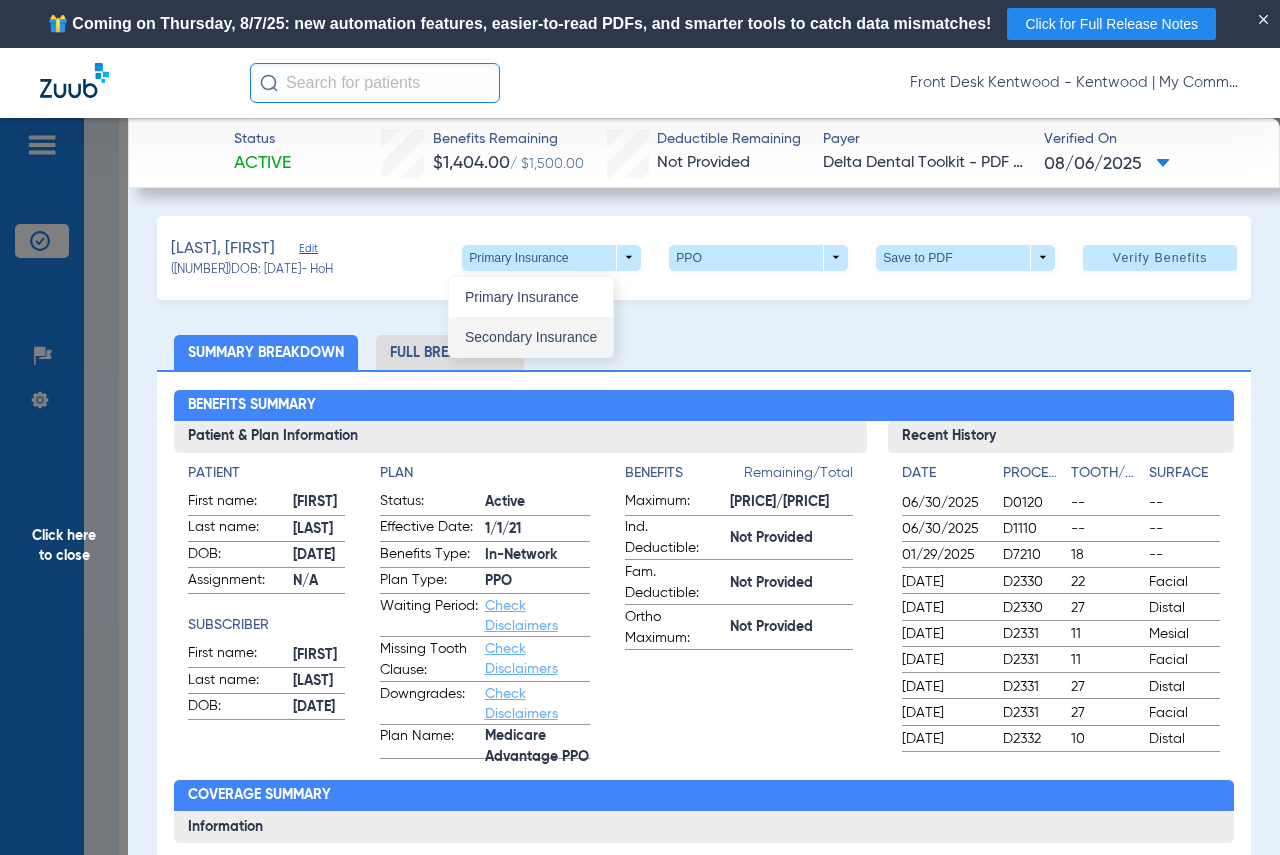 click on "Secondary Insurance" at bounding box center (531, 337) 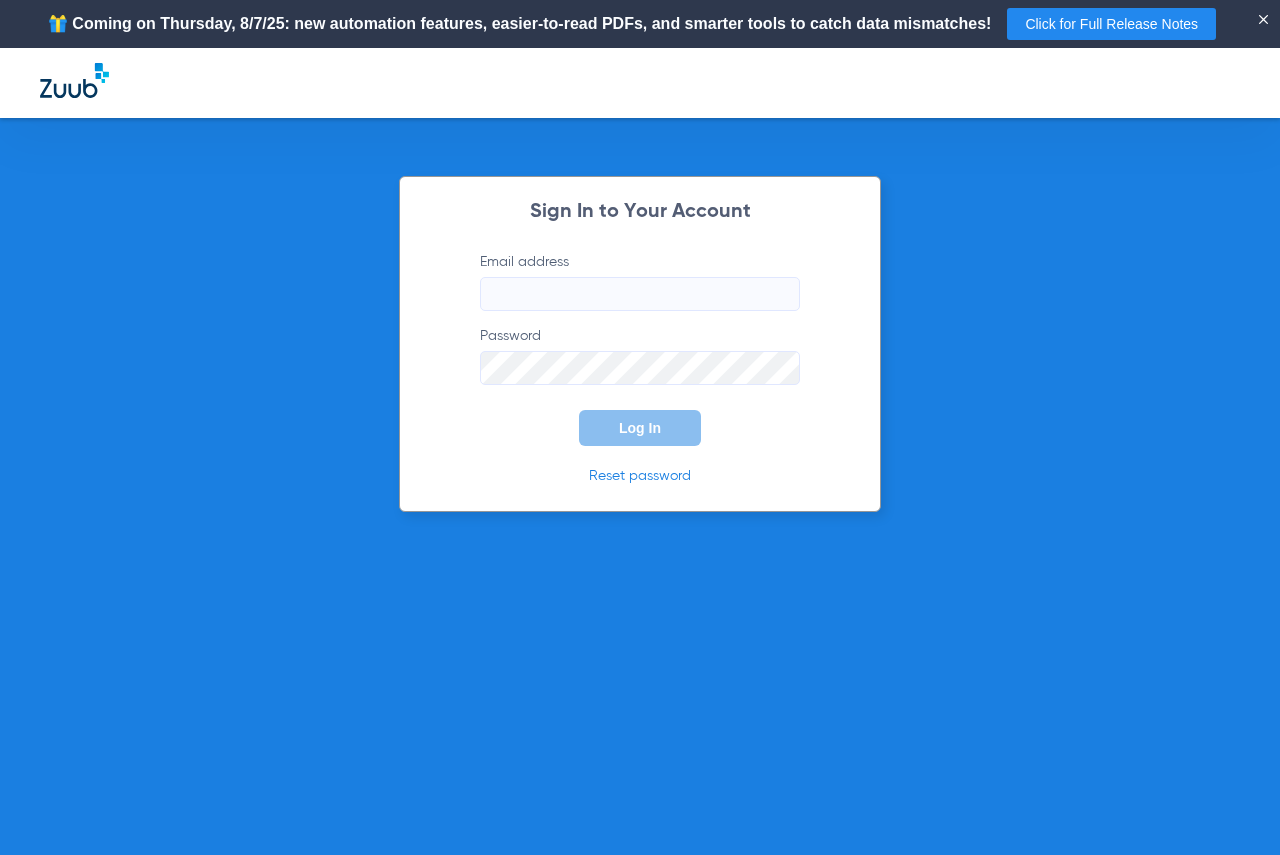 type on "[EMAIL]" 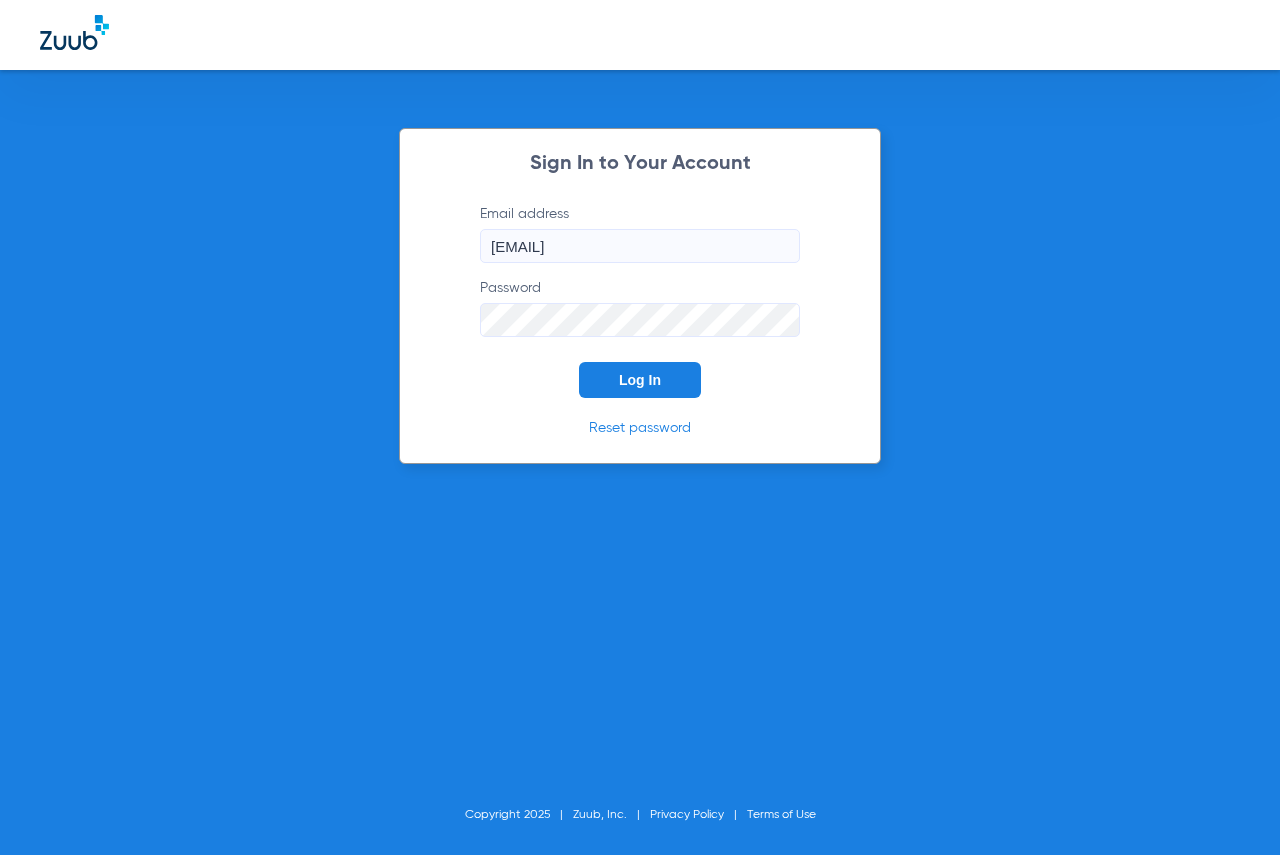 click on "Log In" 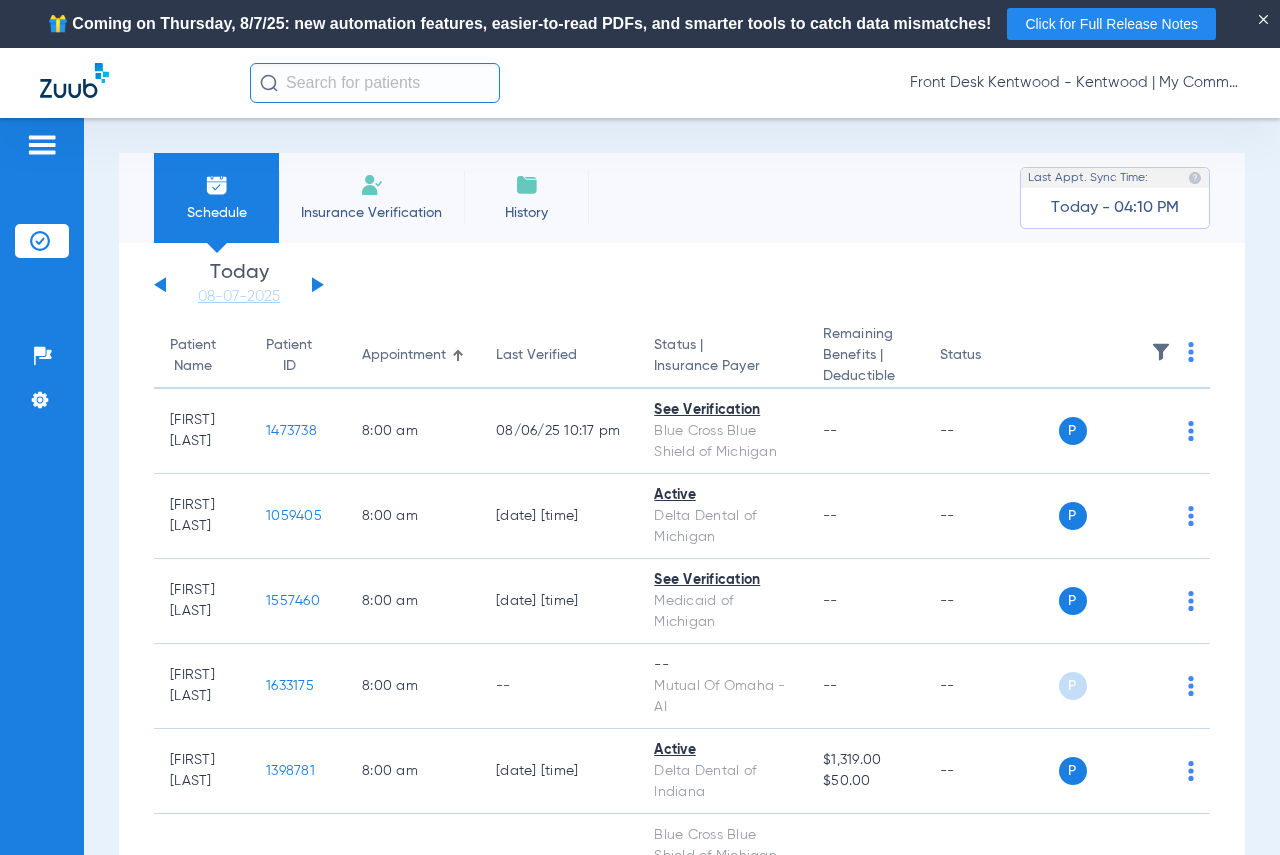 click 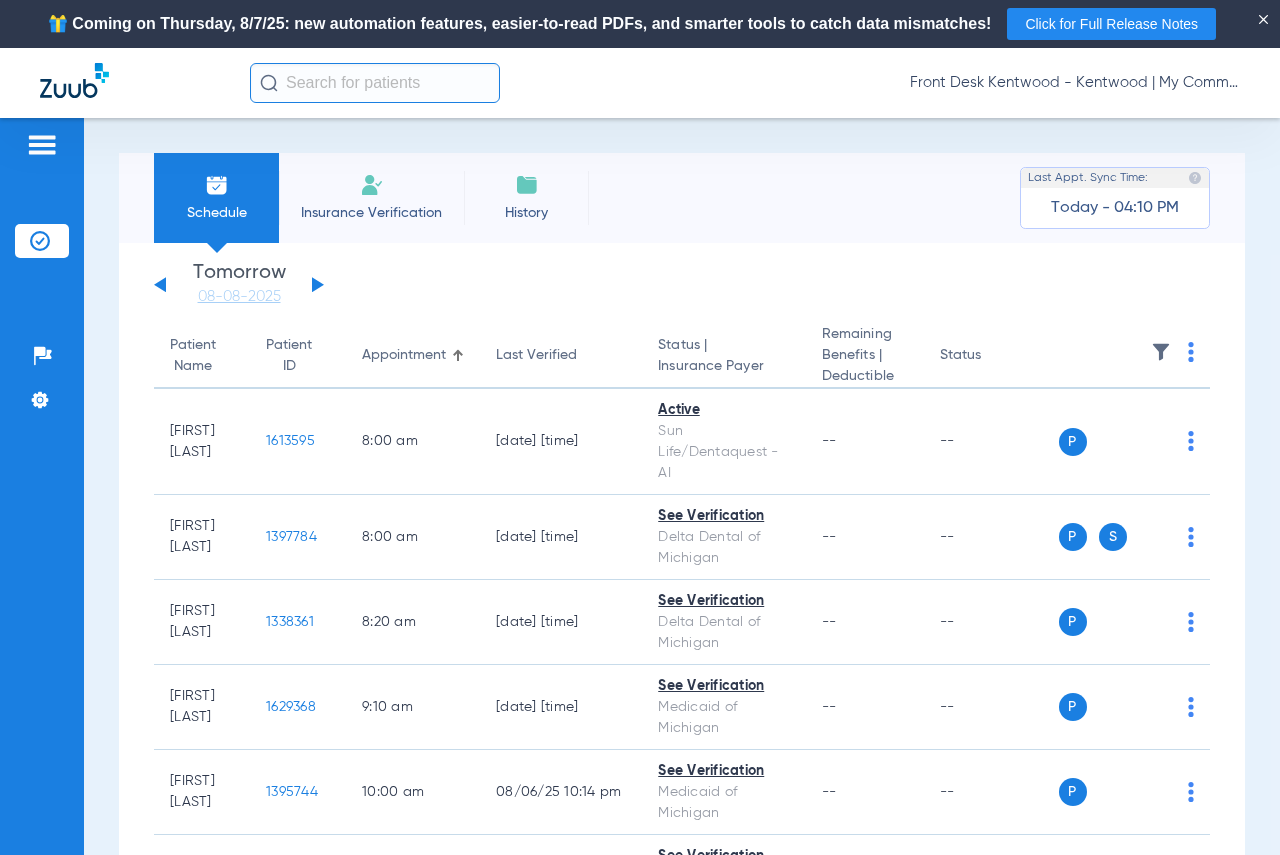 click 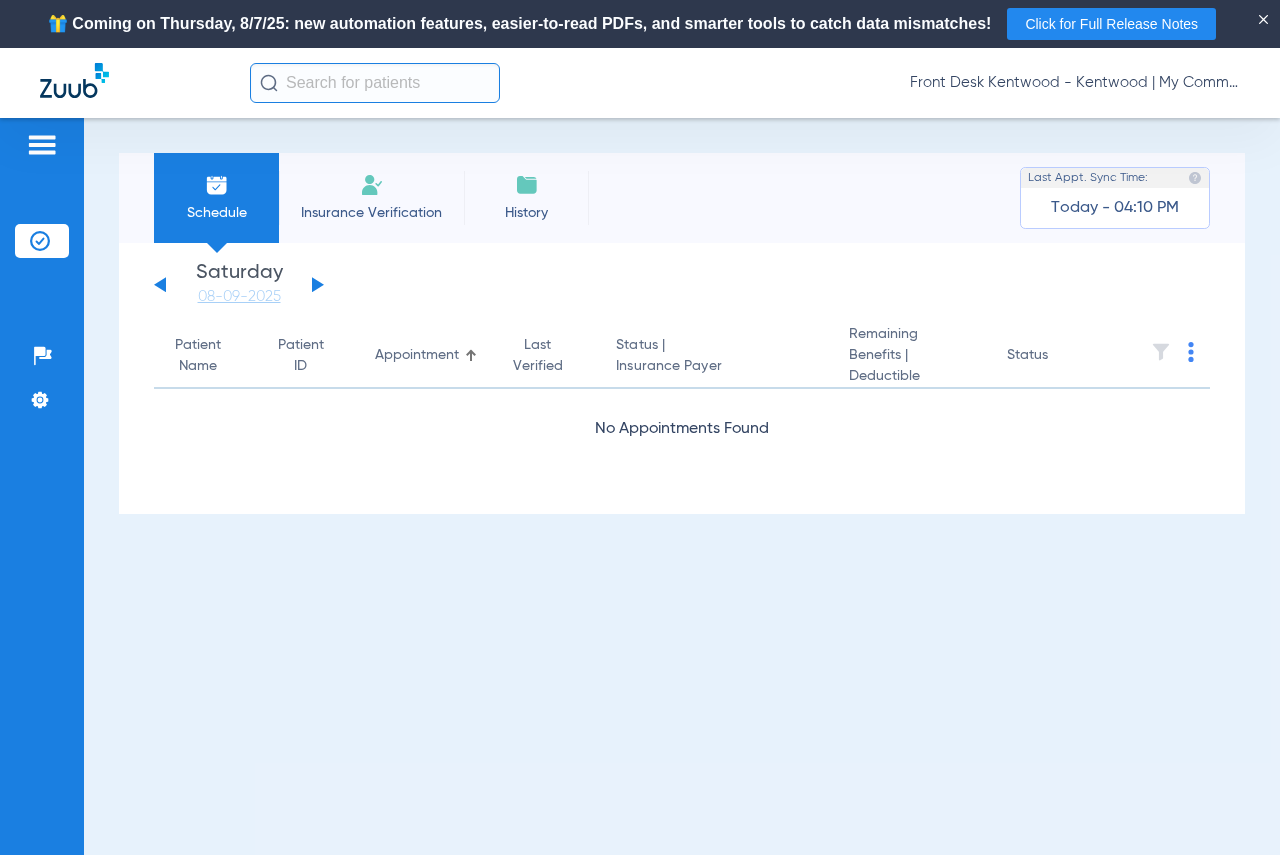 click 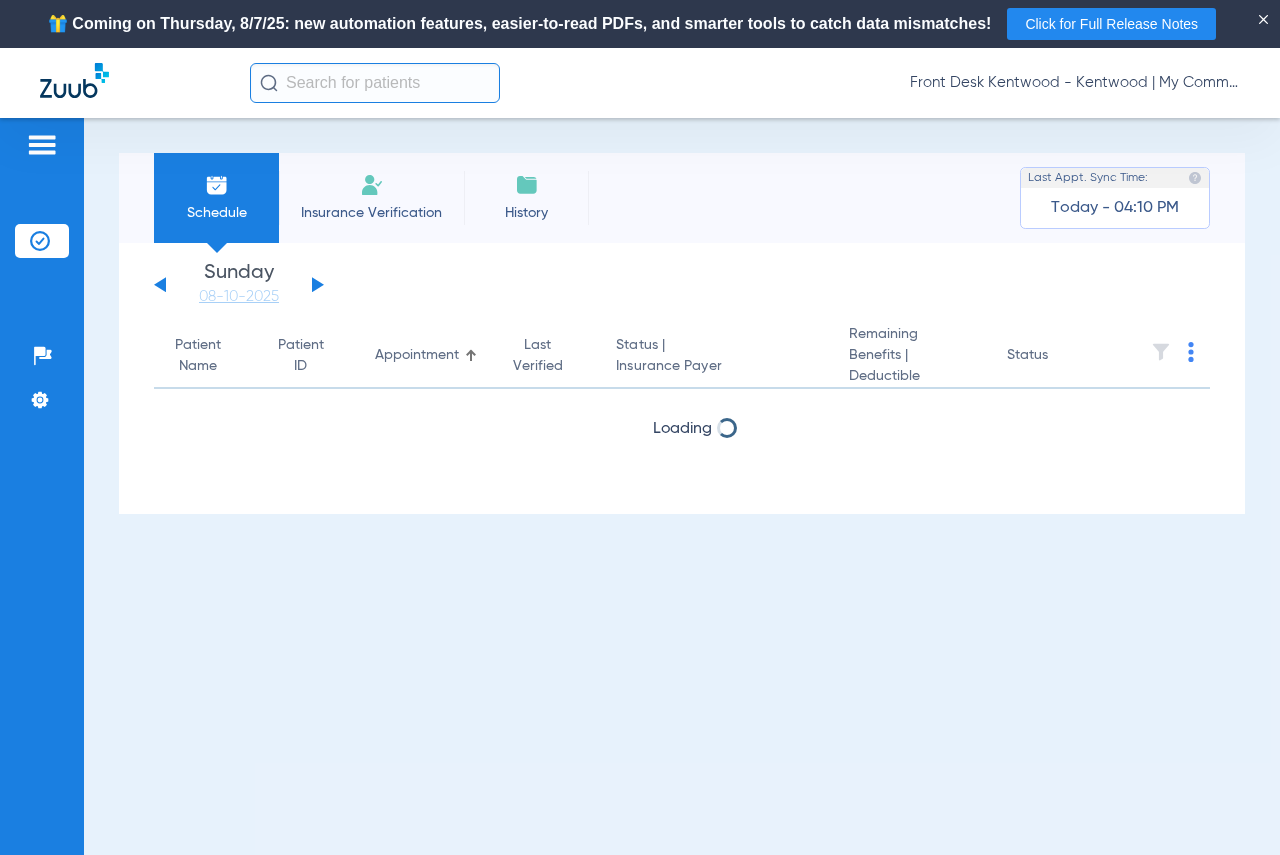 click 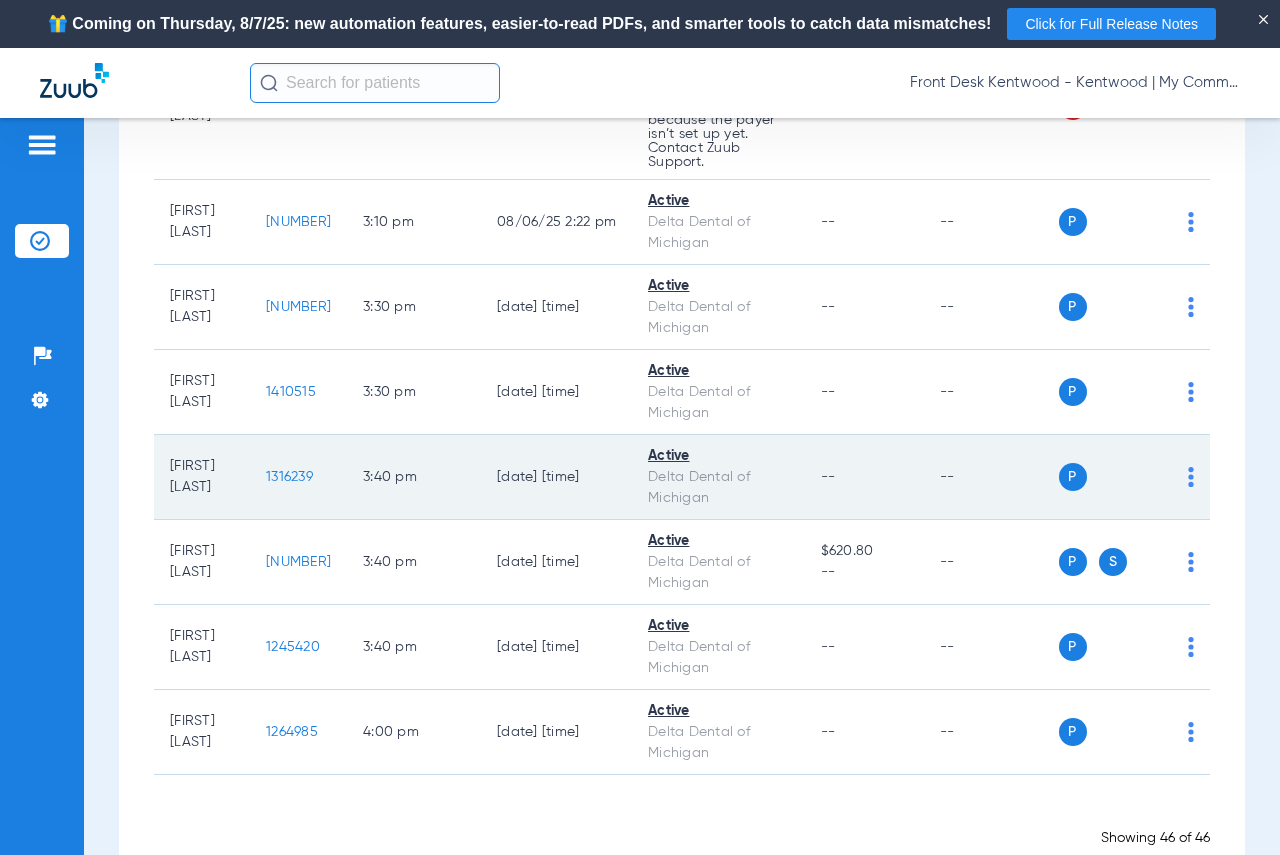 scroll, scrollTop: 4007, scrollLeft: 0, axis: vertical 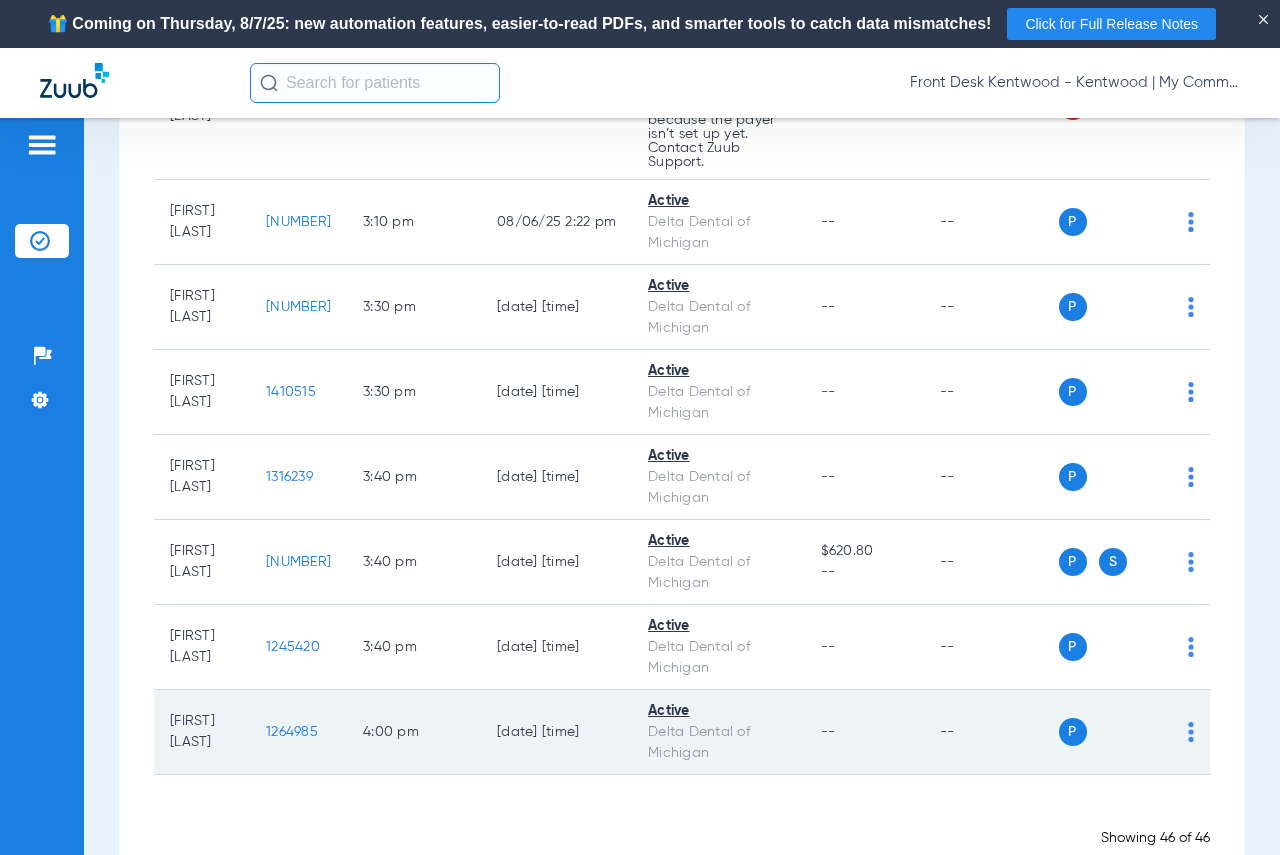 click on "1264985" 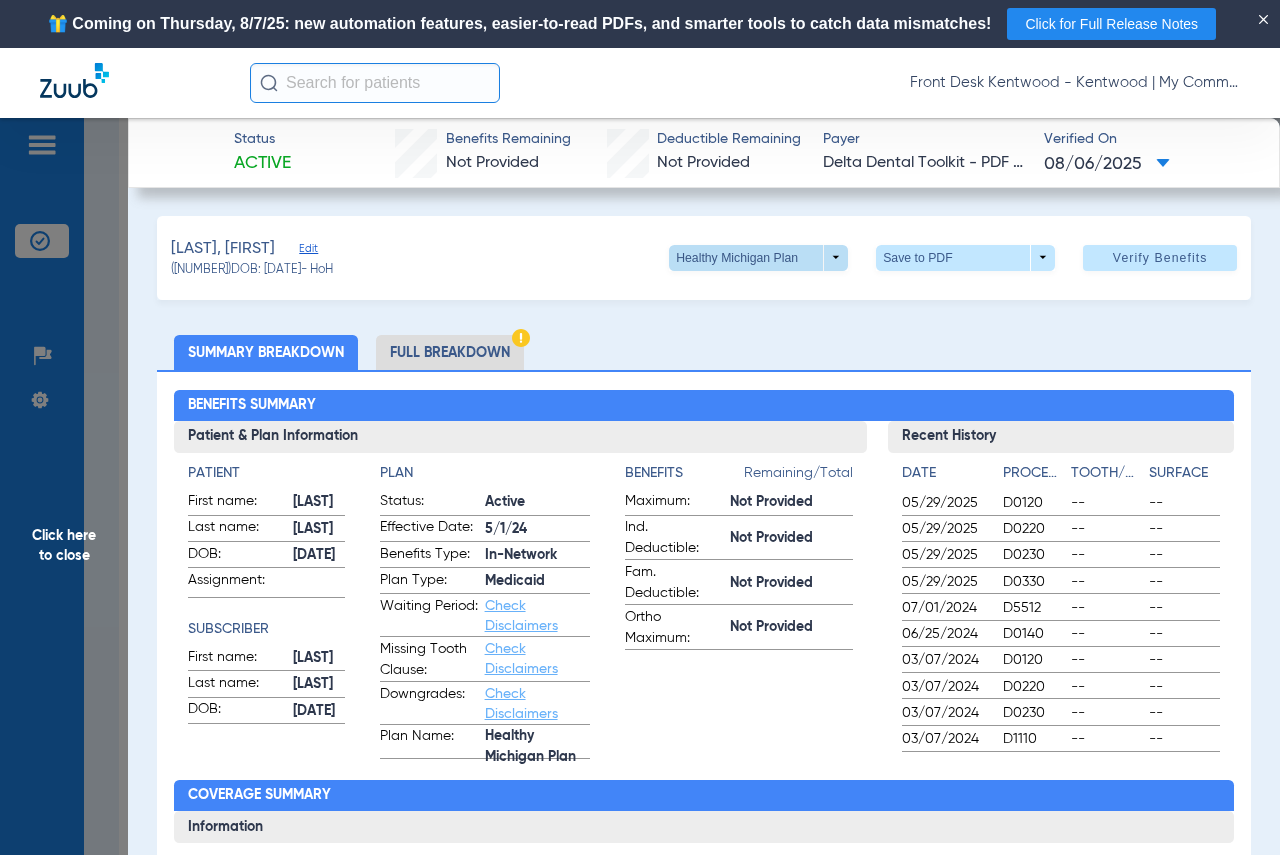 click 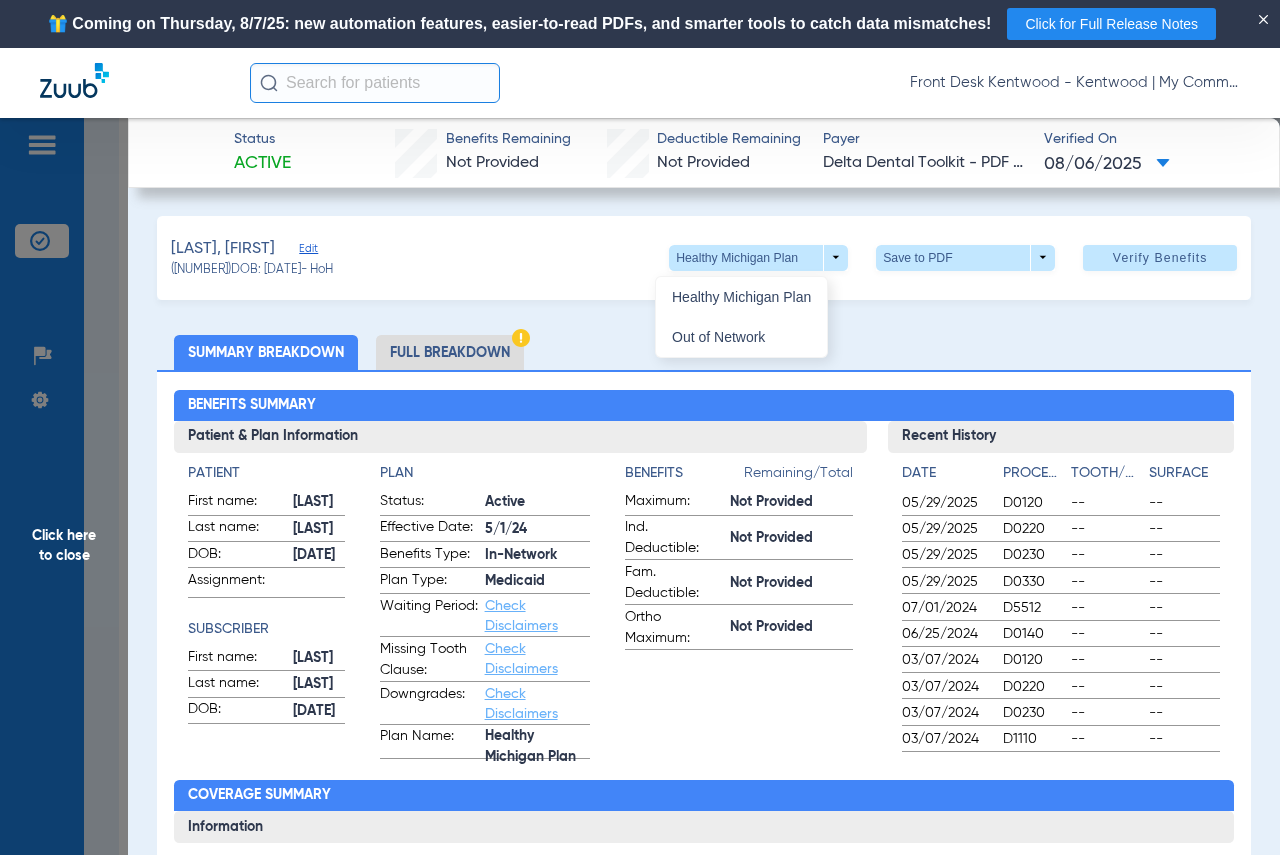 click at bounding box center (640, 427) 